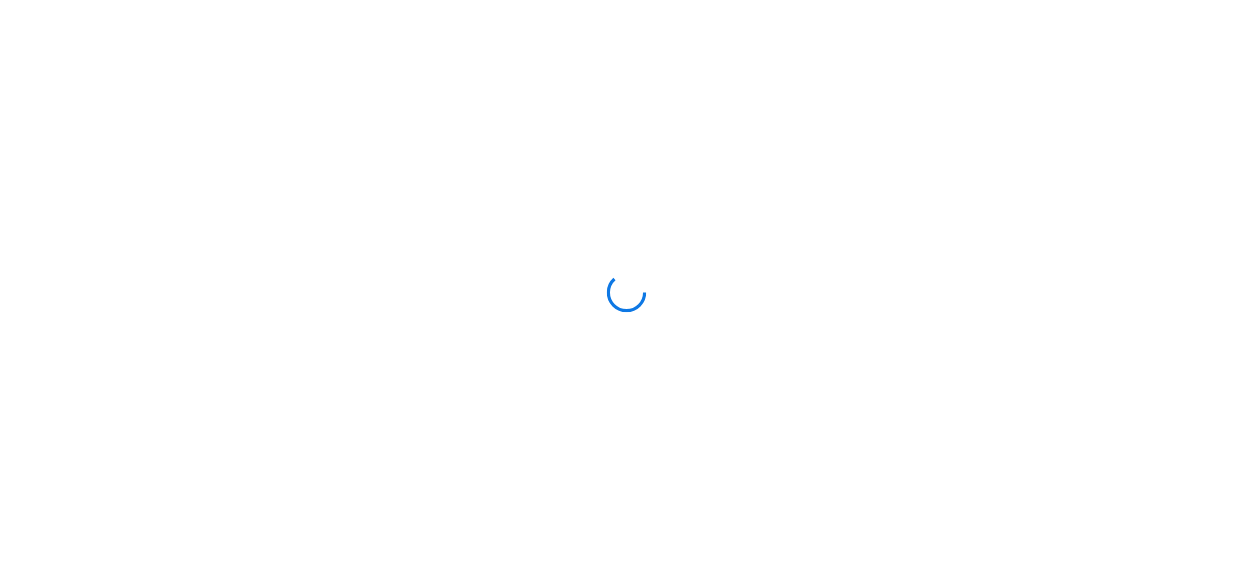 scroll, scrollTop: 0, scrollLeft: 0, axis: both 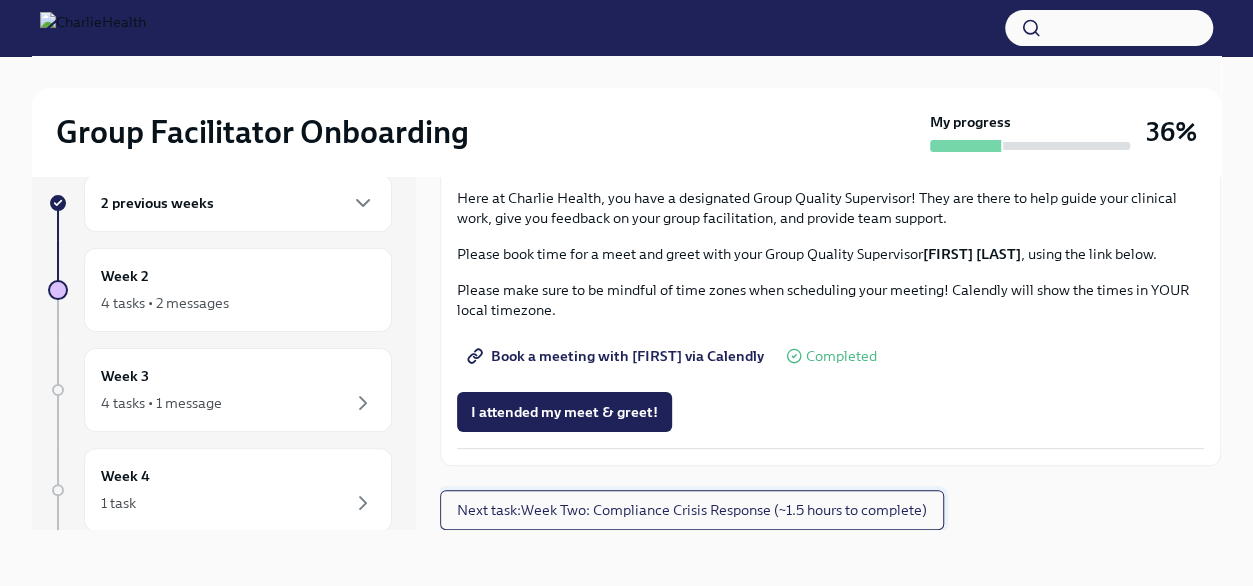 click on "Next task :  Week Two: Compliance Crisis Response (~1.5 hours to complete)" at bounding box center [692, 510] 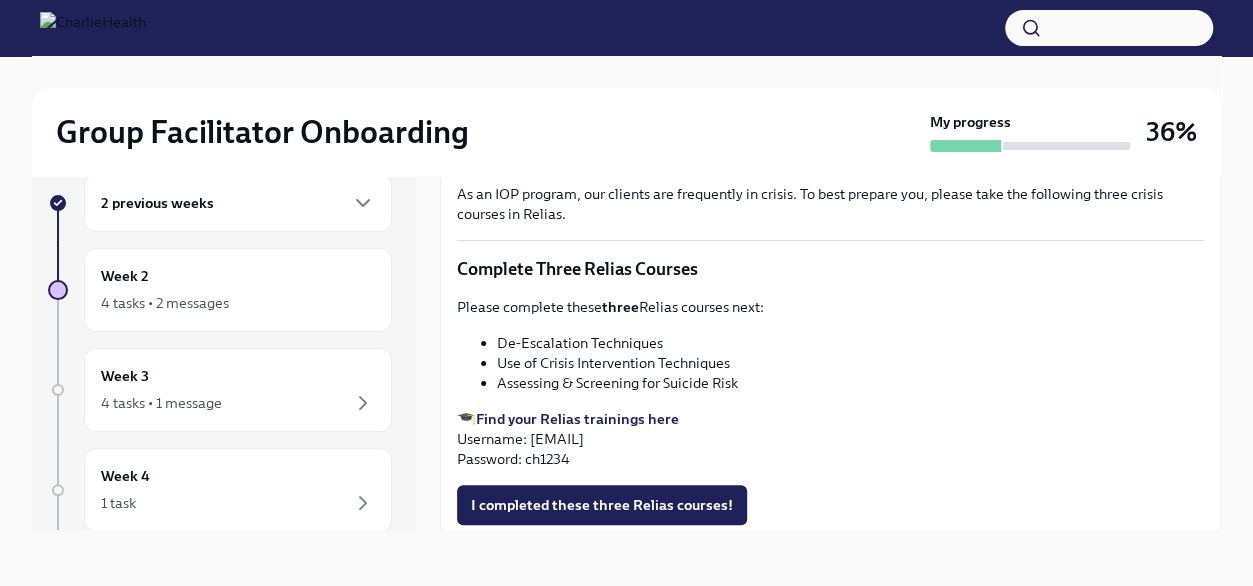 scroll, scrollTop: 688, scrollLeft: 0, axis: vertical 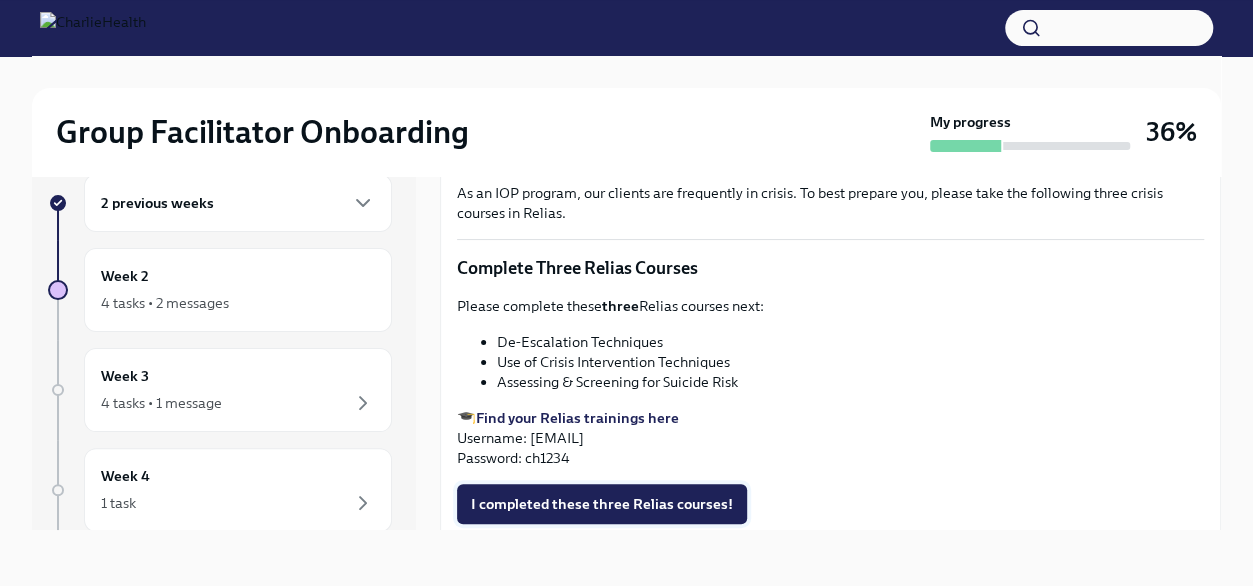 click on "I completed these three Relias courses!" at bounding box center (602, 504) 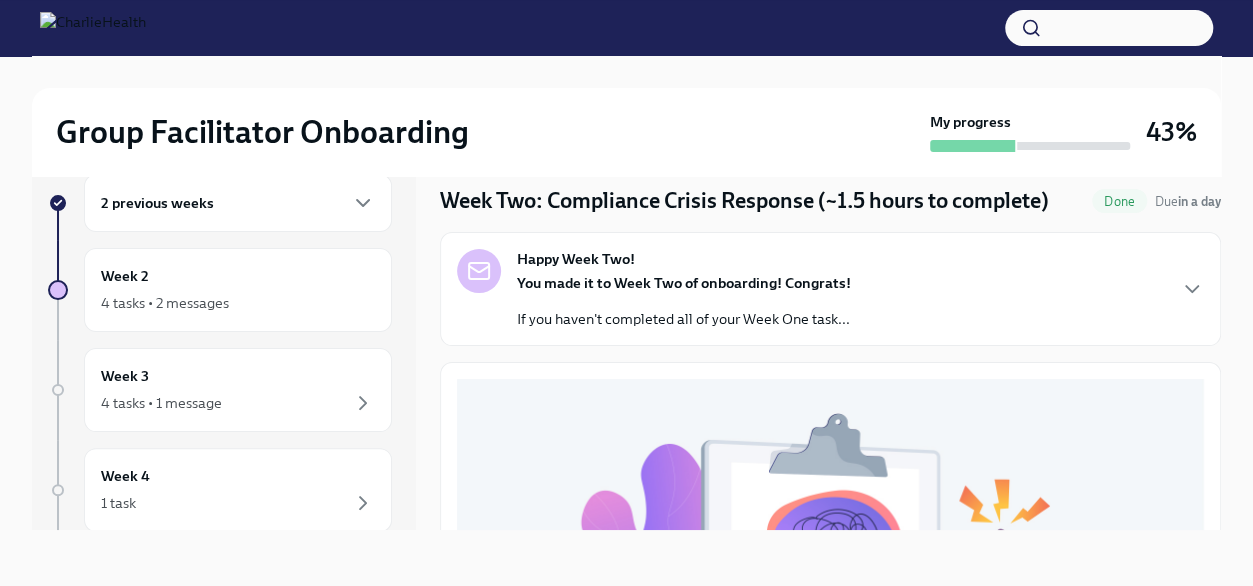 scroll, scrollTop: 0, scrollLeft: 0, axis: both 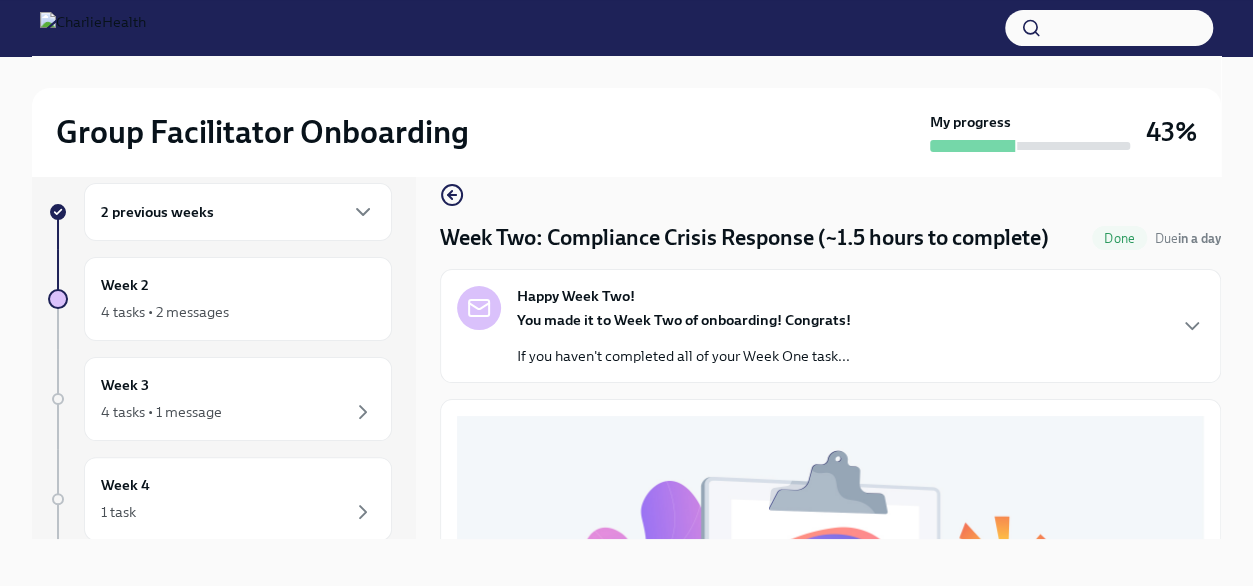 click on "Happy Week Two! You made it to Week Two of onboarding! Congrats!
If you haven't completed all of your Week One task..." at bounding box center [830, 326] 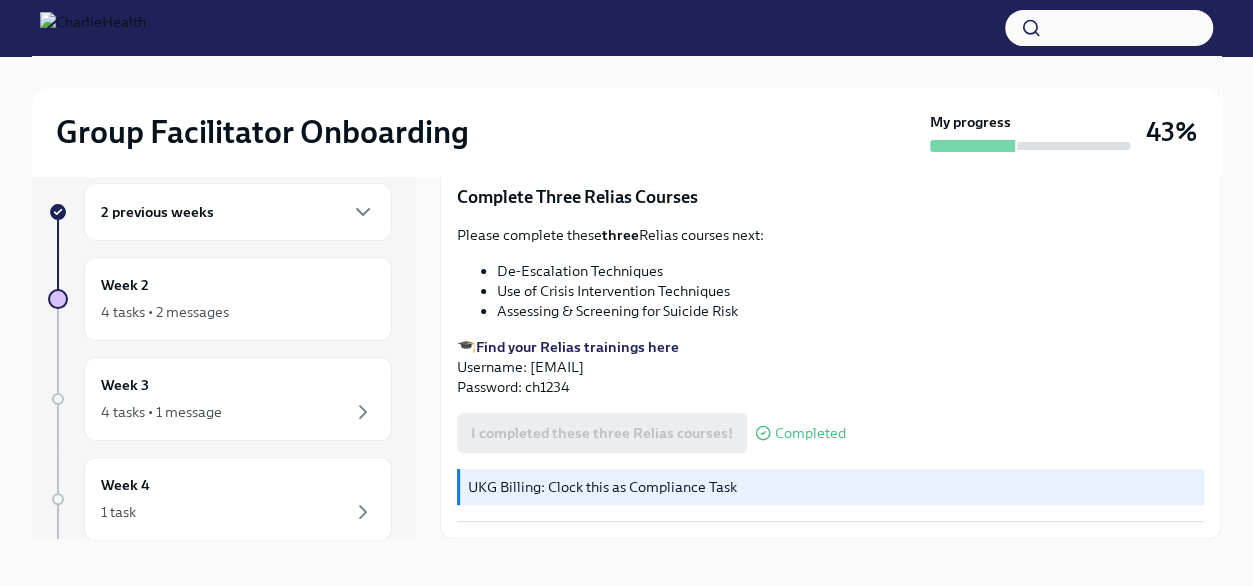 scroll, scrollTop: 1430, scrollLeft: 0, axis: vertical 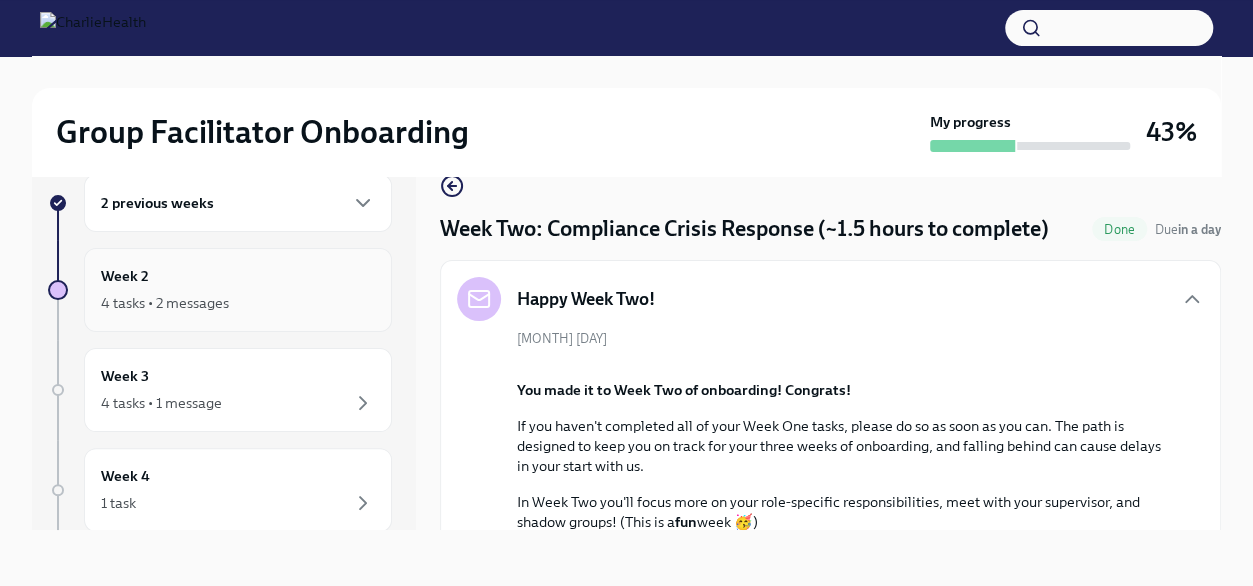 click on "Week 2 4 tasks • 2 messages" at bounding box center [238, 290] 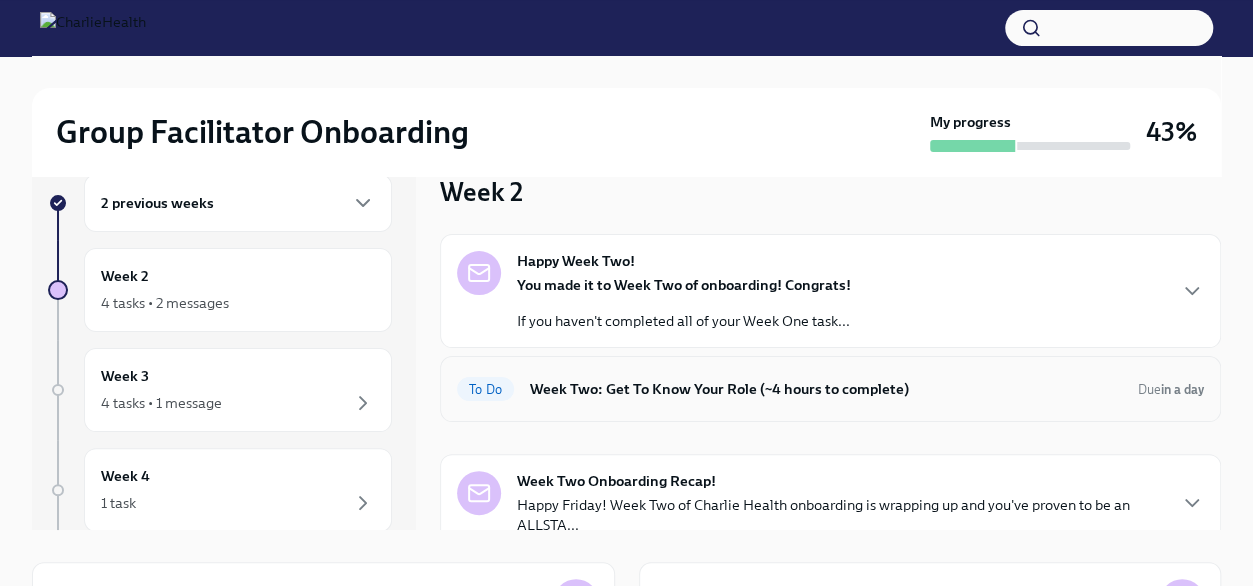 scroll, scrollTop: 82, scrollLeft: 0, axis: vertical 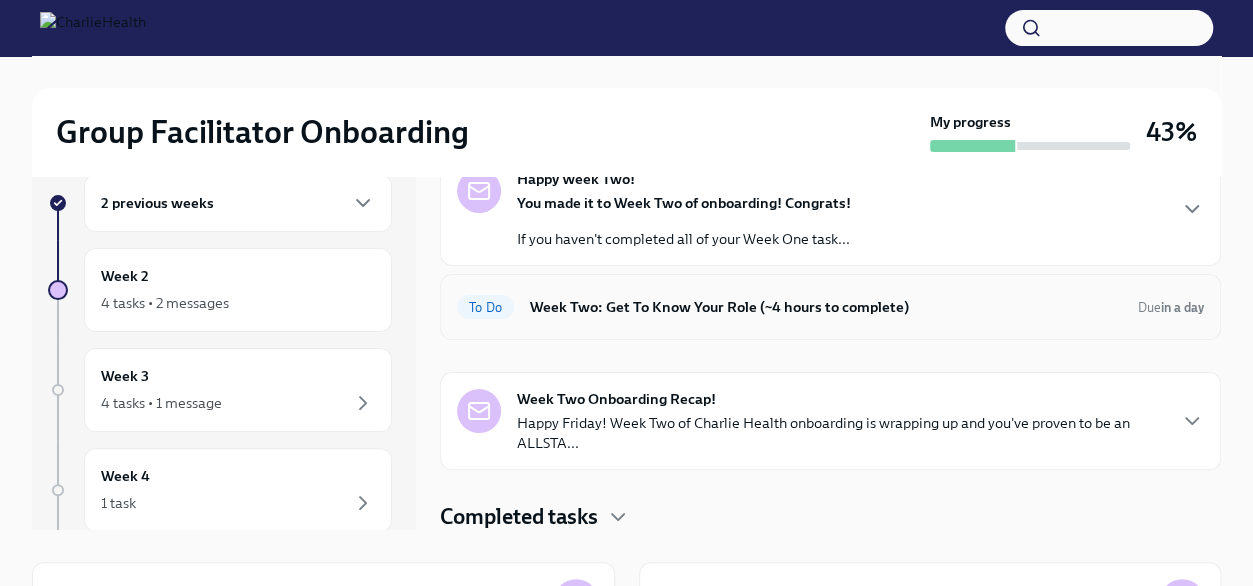 click on "To Do Week Two: Get To Know Your Role (~4 hours to complete) Due  in a day" at bounding box center (830, 307) 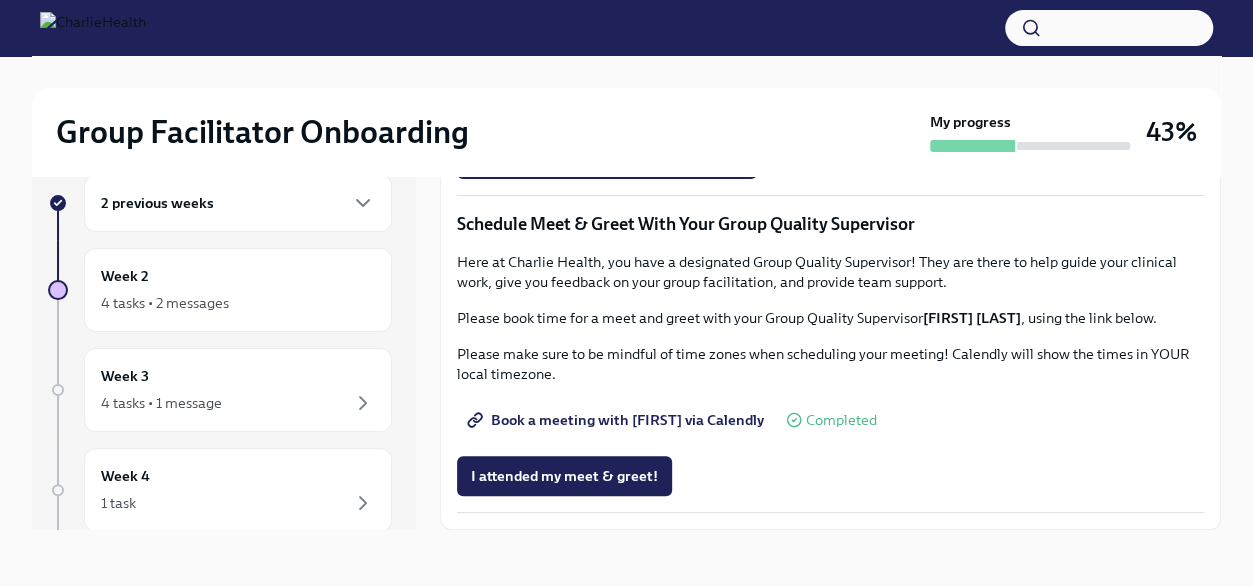 scroll, scrollTop: 1603, scrollLeft: 0, axis: vertical 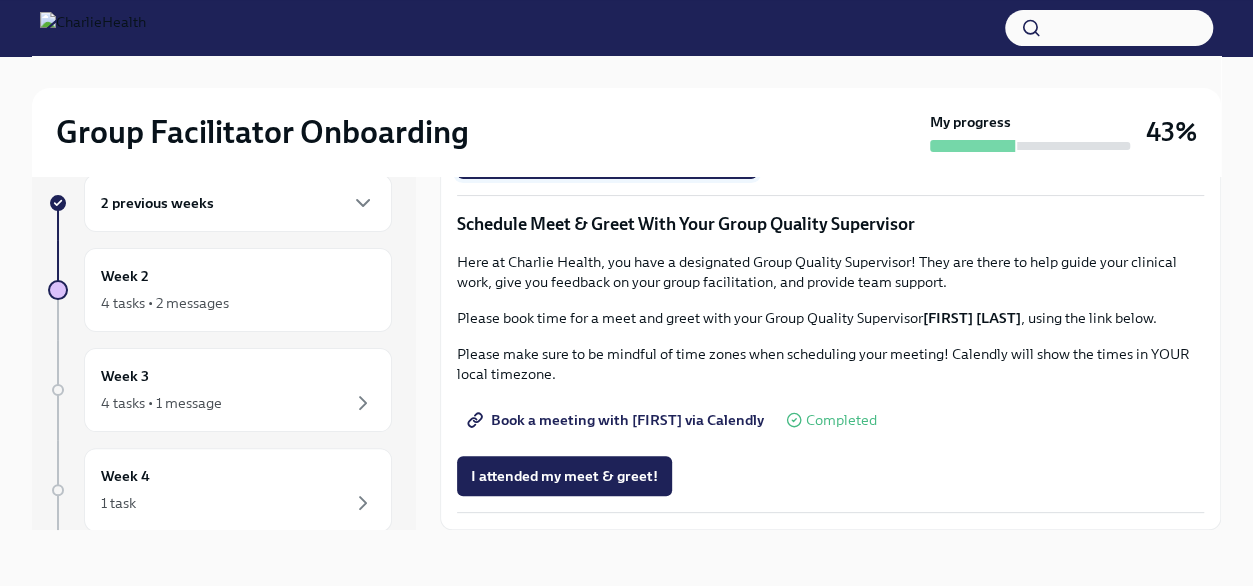 click on "I attended TWO group observation hours!" at bounding box center (607, 159) 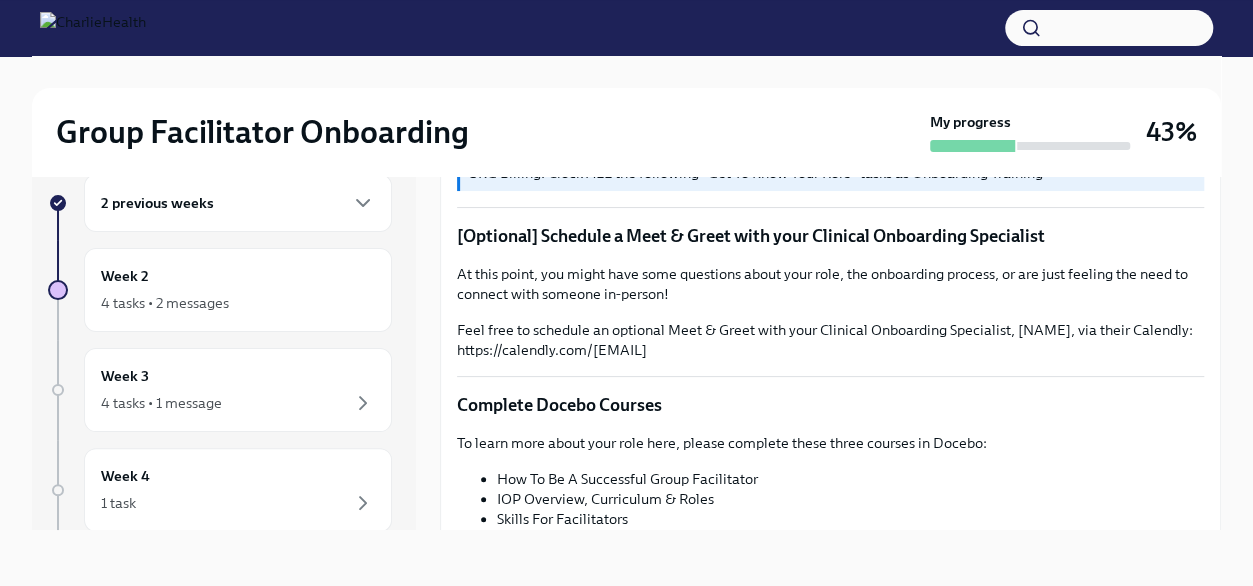 scroll, scrollTop: 0, scrollLeft: 0, axis: both 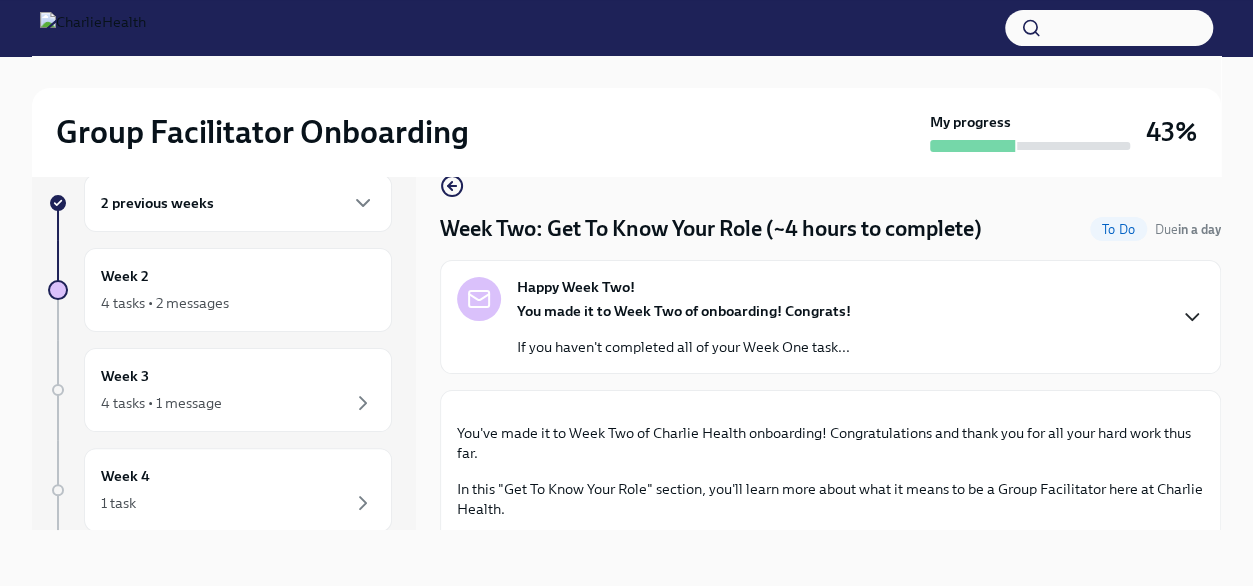 click 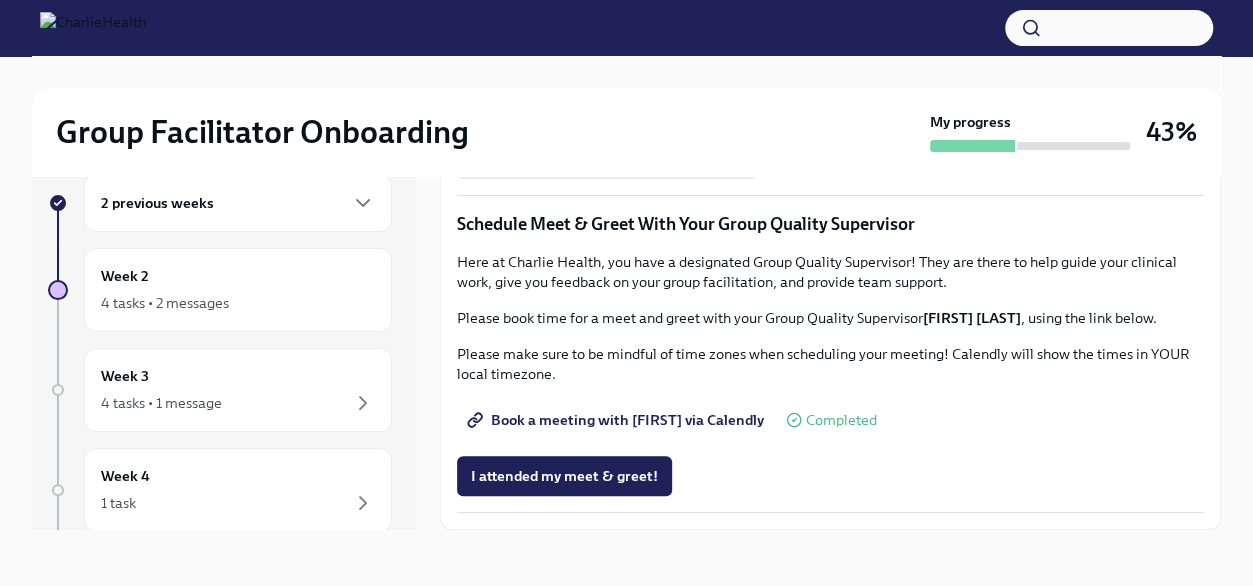 scroll, scrollTop: 2562, scrollLeft: 0, axis: vertical 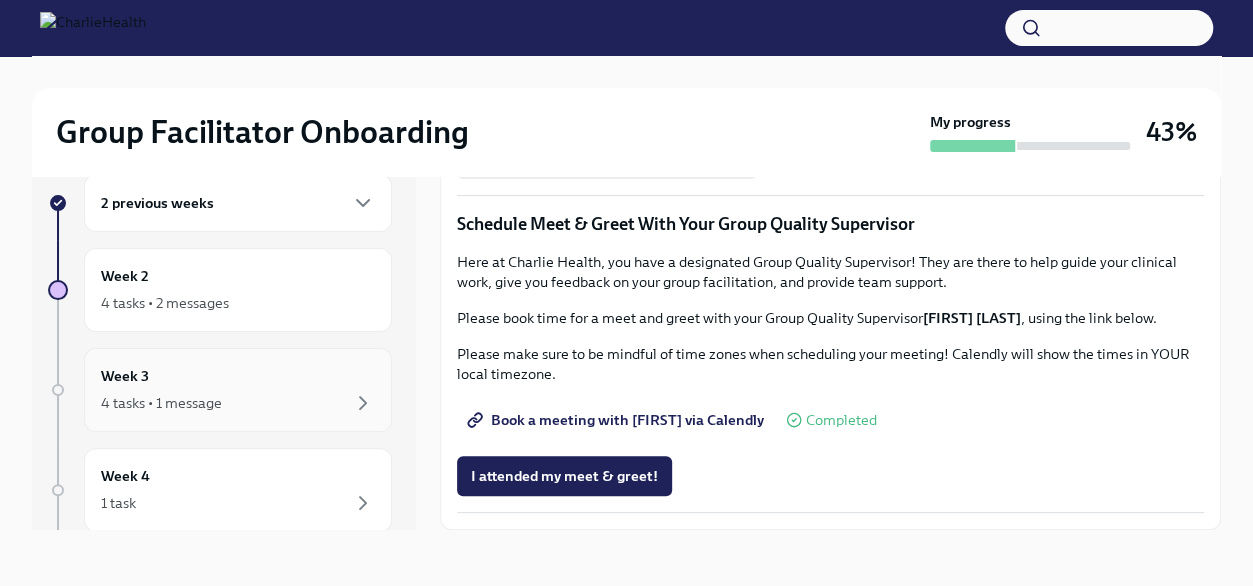 click on "4 tasks • 1 message" at bounding box center (161, 403) 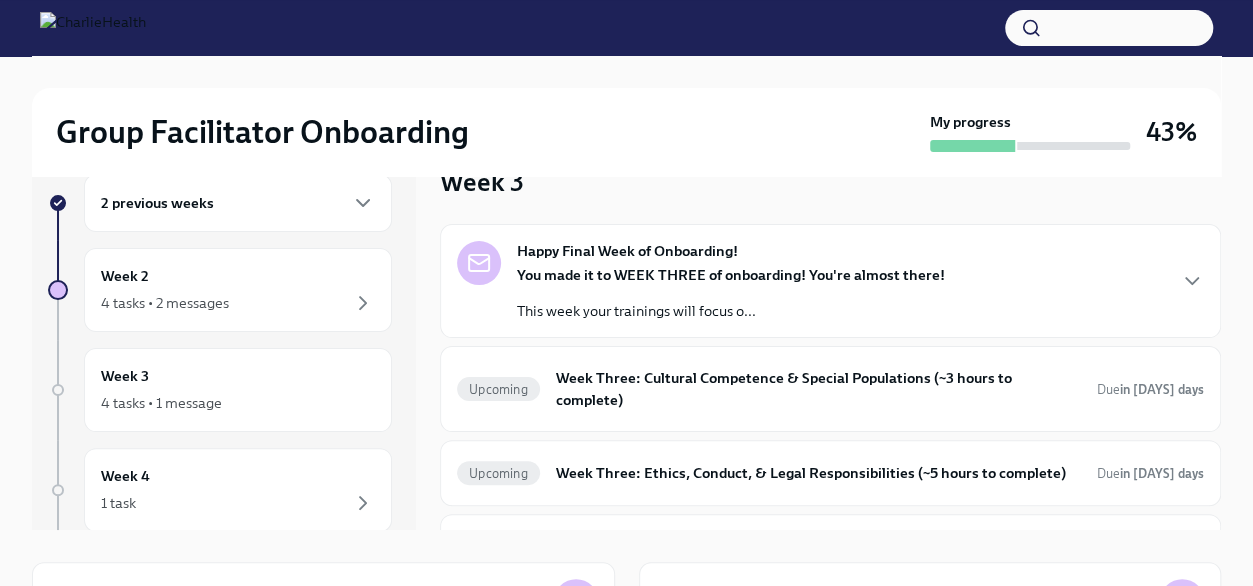 scroll, scrollTop: 10, scrollLeft: 0, axis: vertical 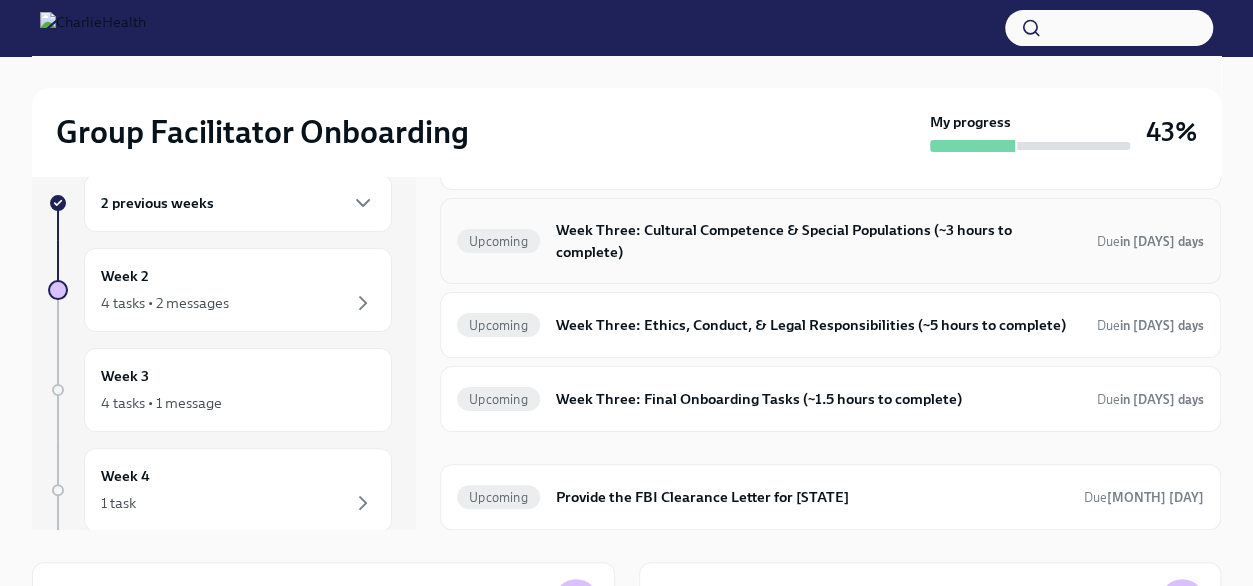 click on "Week Three: Cultural Competence & Special Populations (~3 hours to complete)" at bounding box center (818, 241) 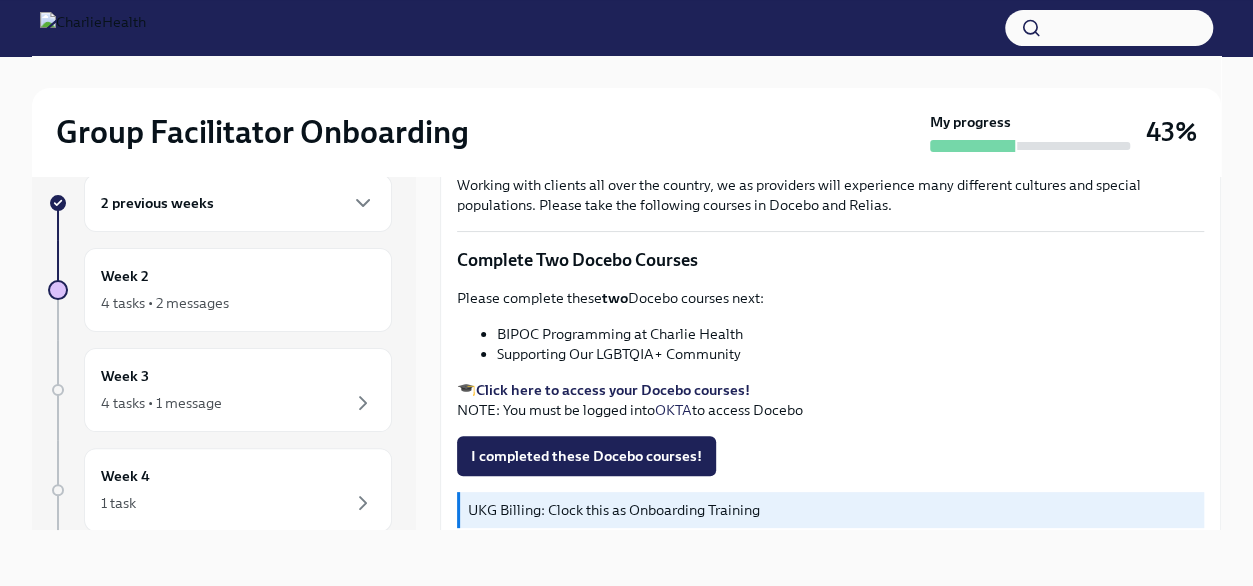 scroll, scrollTop: 578, scrollLeft: 0, axis: vertical 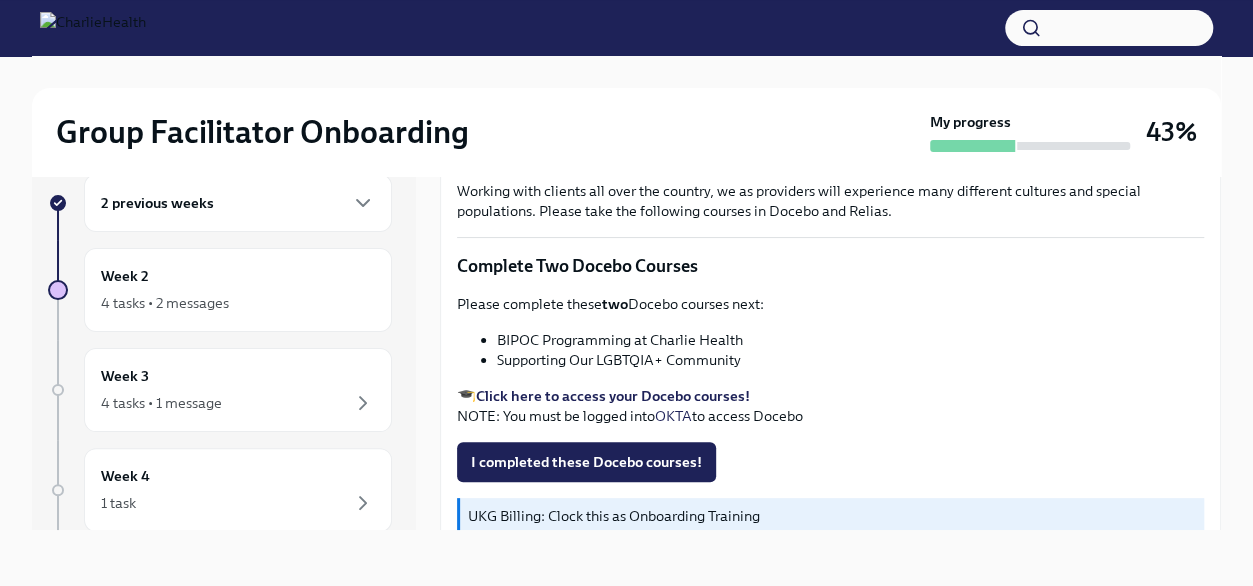 click on "Click here to access your Docebo courses!" at bounding box center [613, 396] 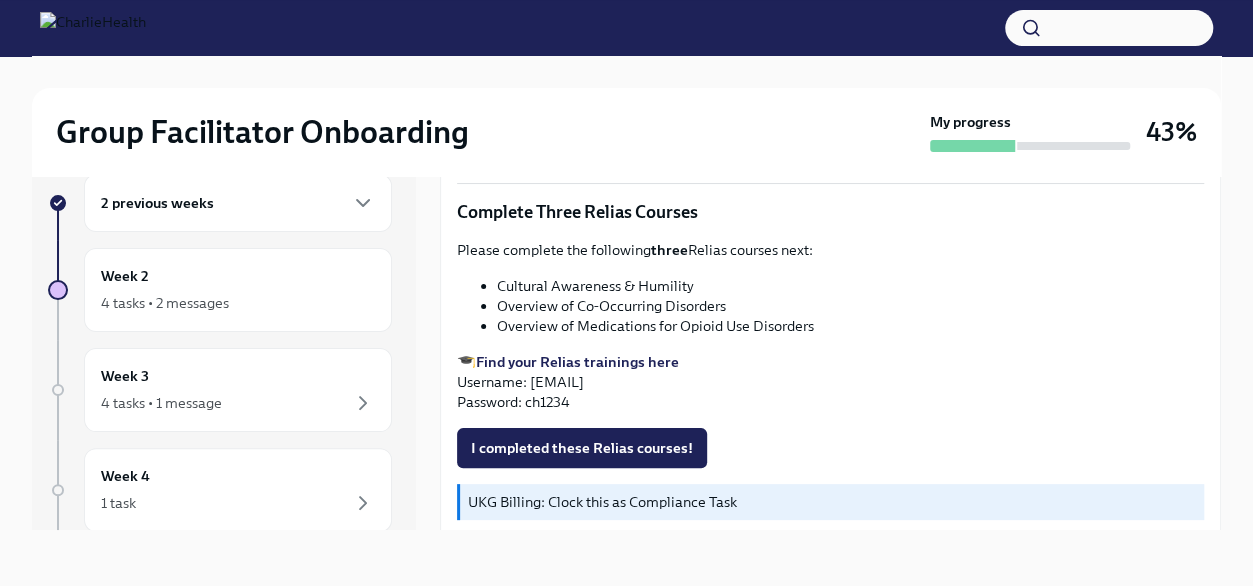 scroll, scrollTop: 1478, scrollLeft: 0, axis: vertical 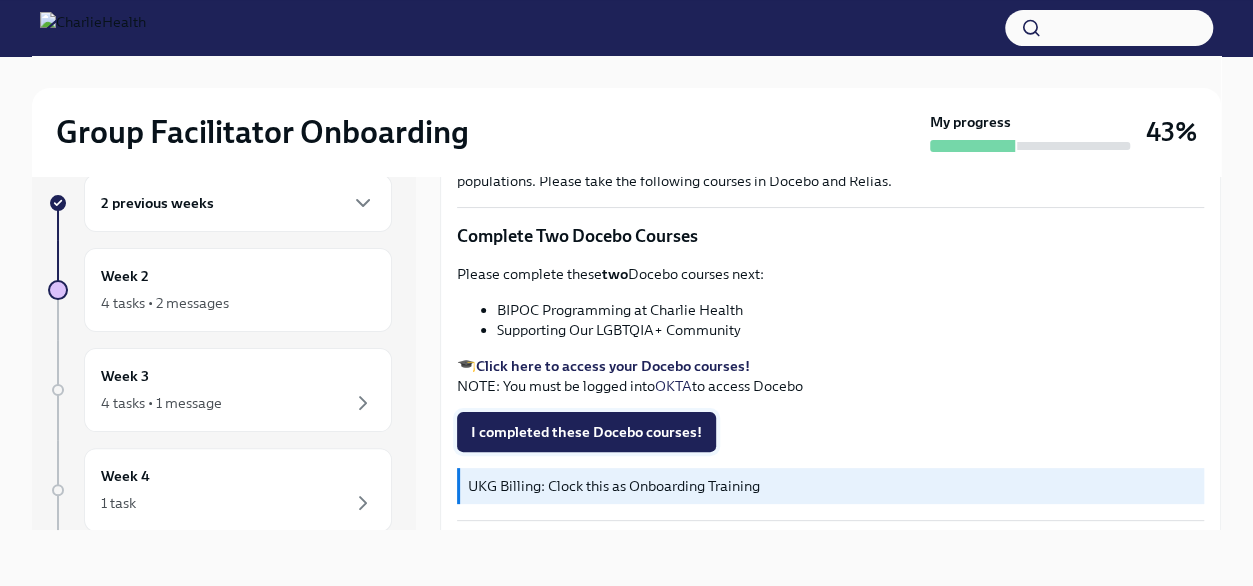 click on "I completed these Docebo courses!" at bounding box center [586, 432] 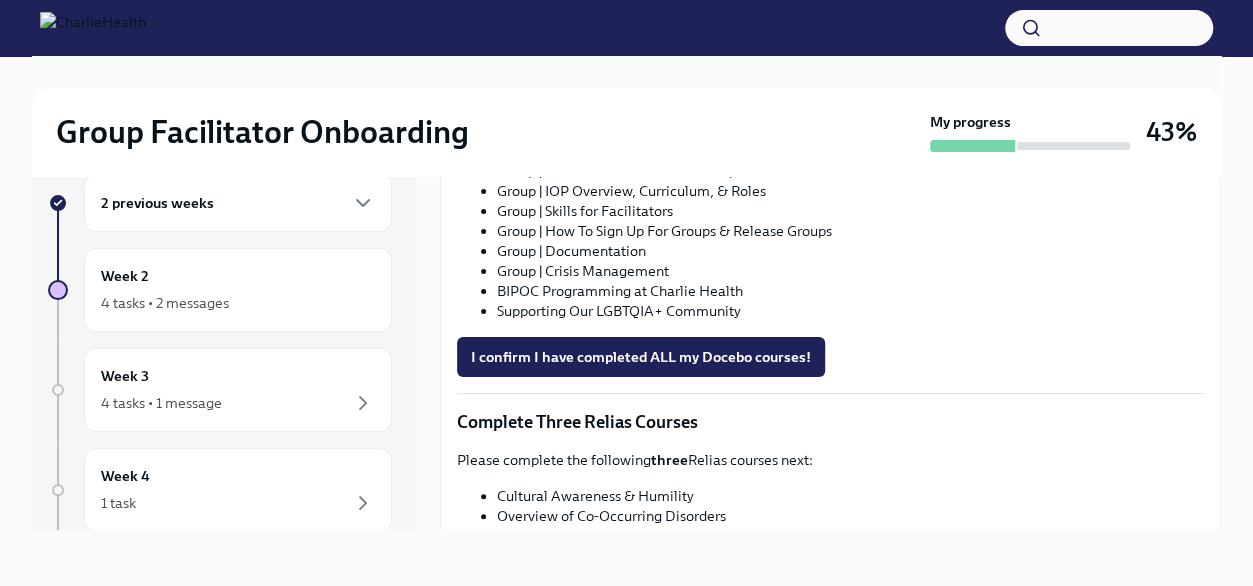 scroll, scrollTop: 1280, scrollLeft: 0, axis: vertical 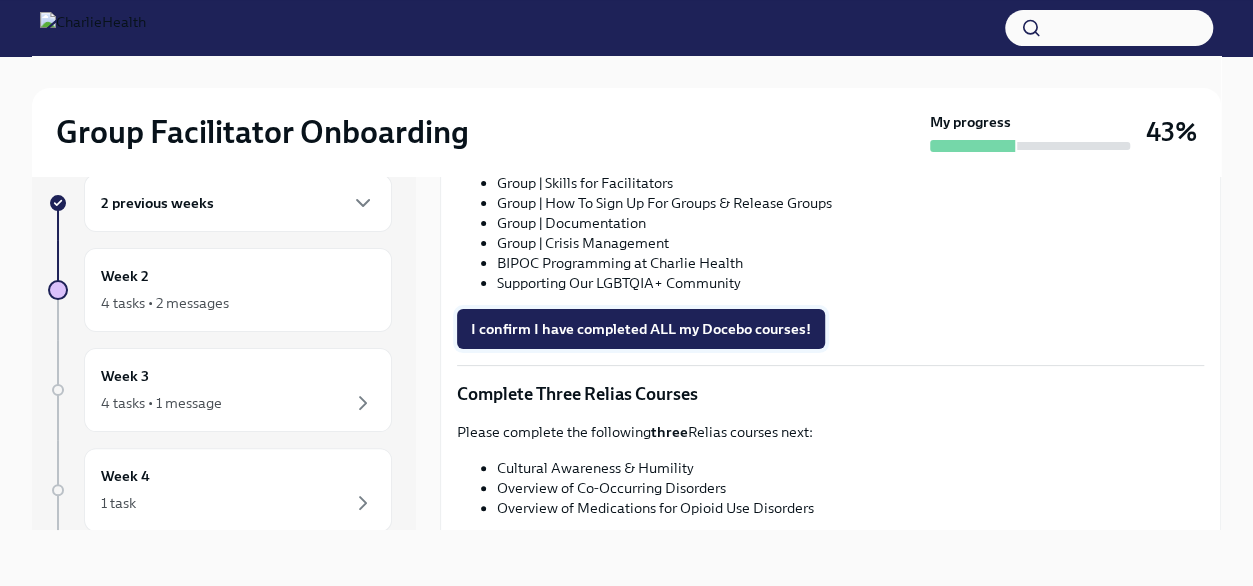 click on "I confirm I have completed ALL my Docebo courses!" at bounding box center (641, 329) 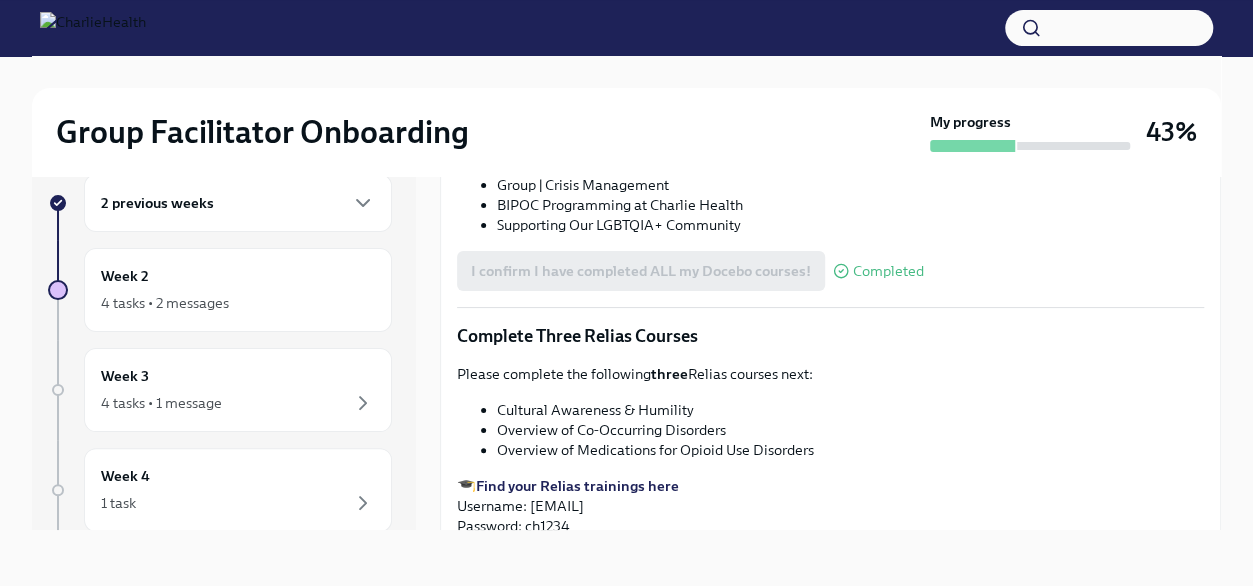 scroll, scrollTop: 1478, scrollLeft: 0, axis: vertical 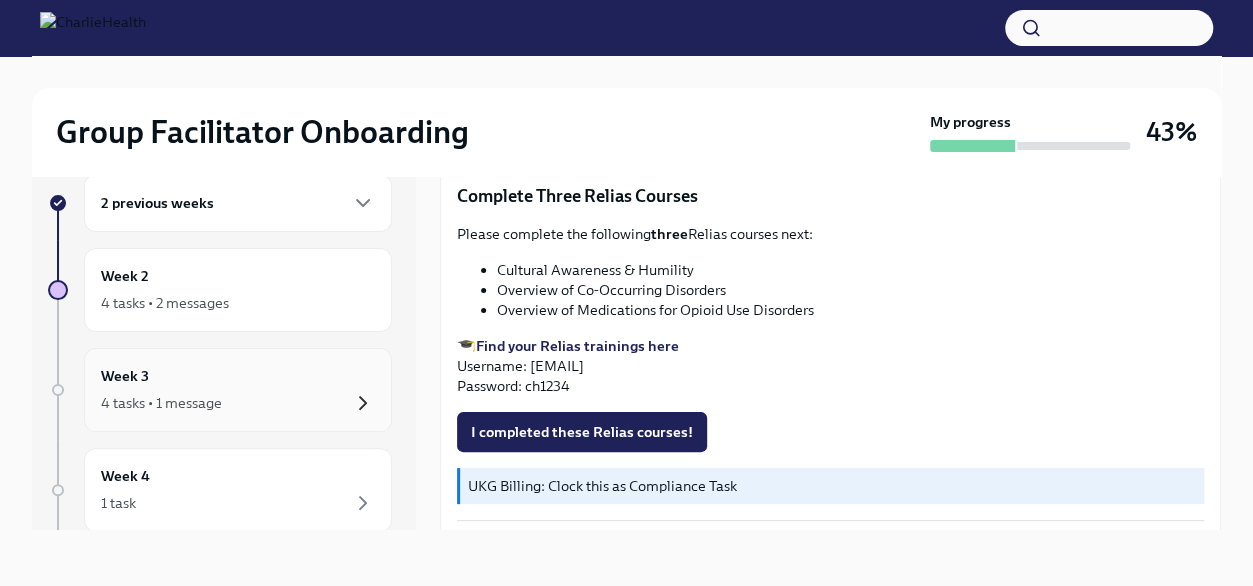 click 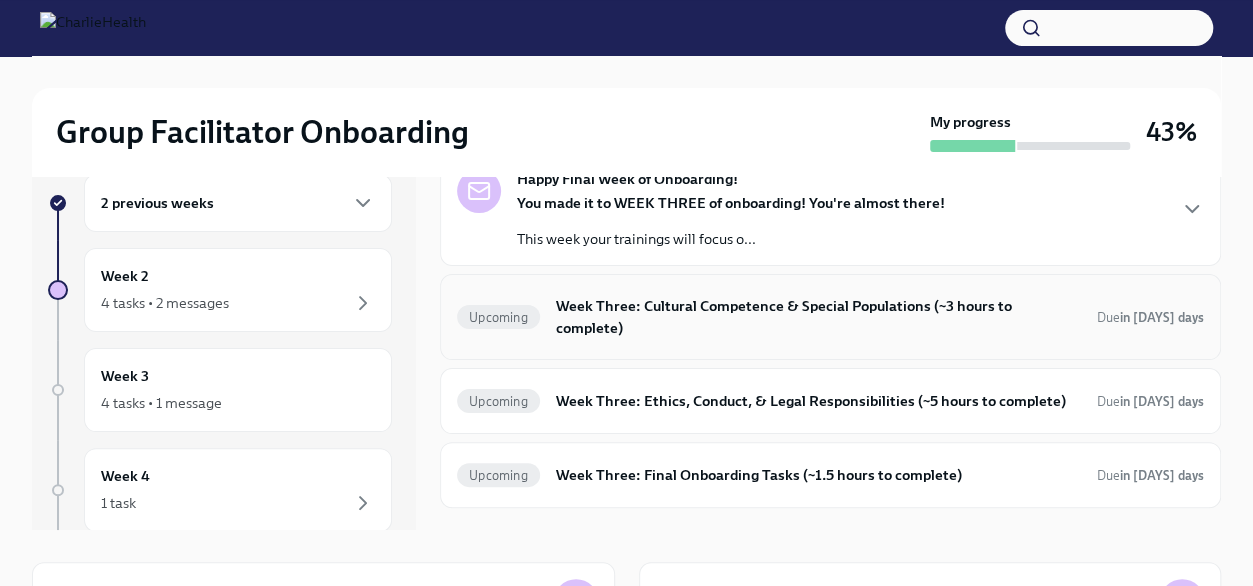 scroll, scrollTop: 134, scrollLeft: 0, axis: vertical 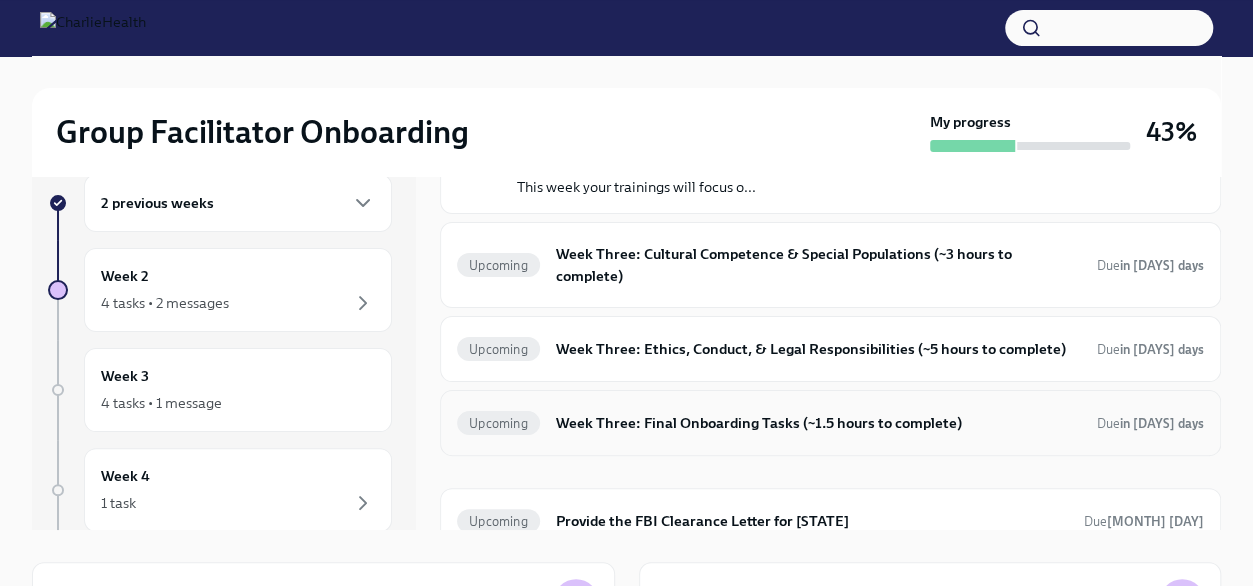 click on "Upcoming Week Three: Final Onboarding Tasks (~1.5 hours to complete) Due  in [DAYS] days" at bounding box center (830, 423) 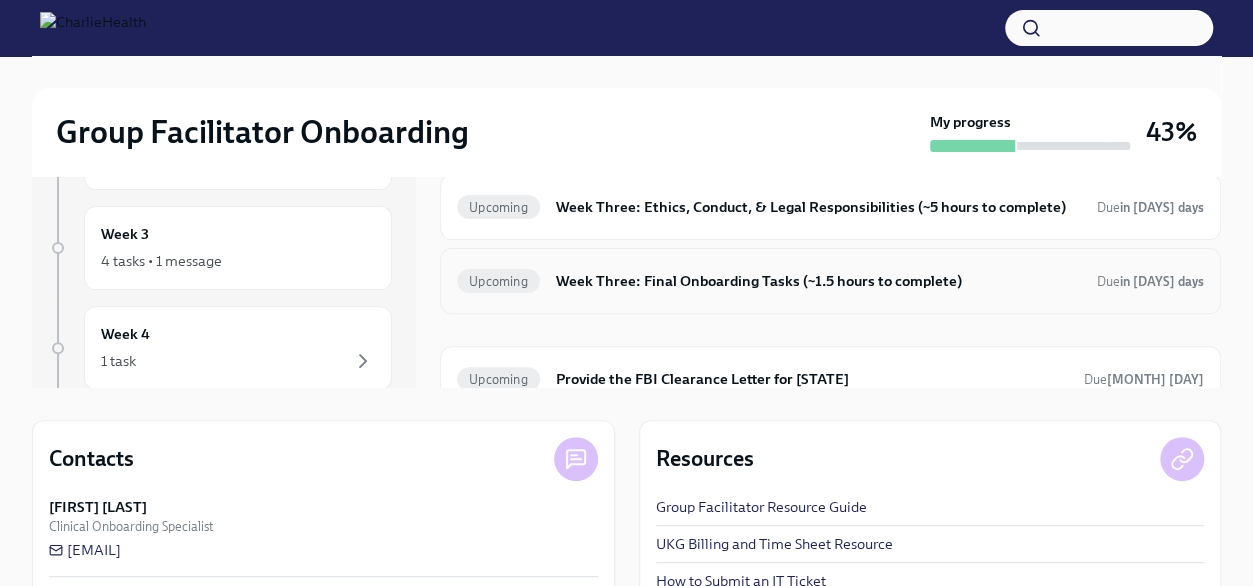 scroll, scrollTop: 0, scrollLeft: 0, axis: both 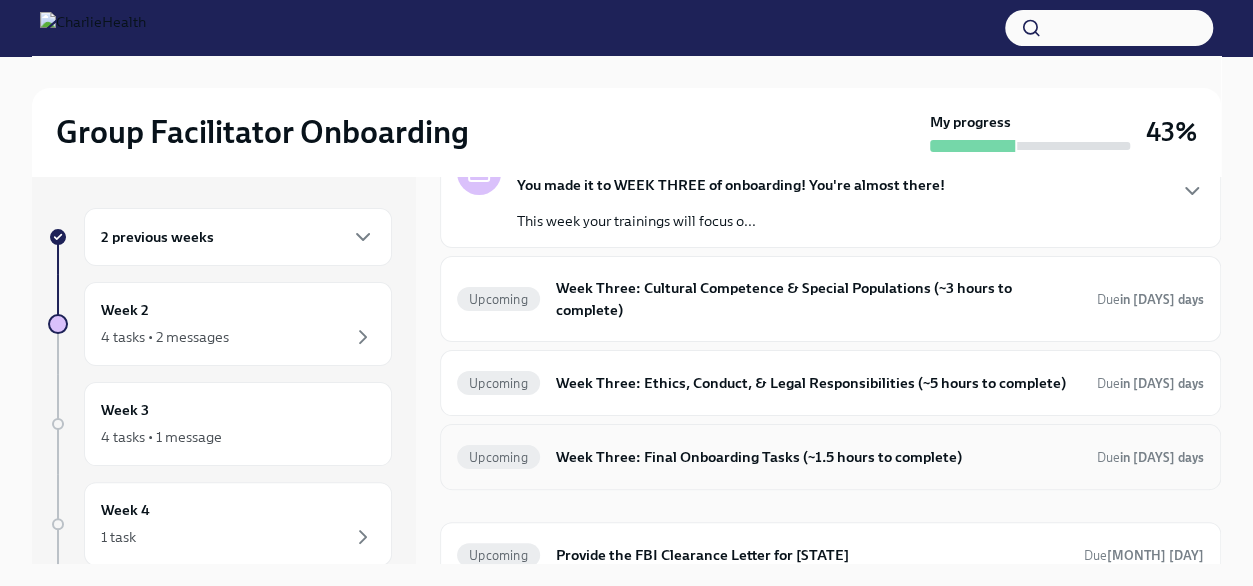 click on "Upcoming Week Three: Final Onboarding Tasks (~1.5 hours to complete) Due  in [DAYS] days" at bounding box center (830, 457) 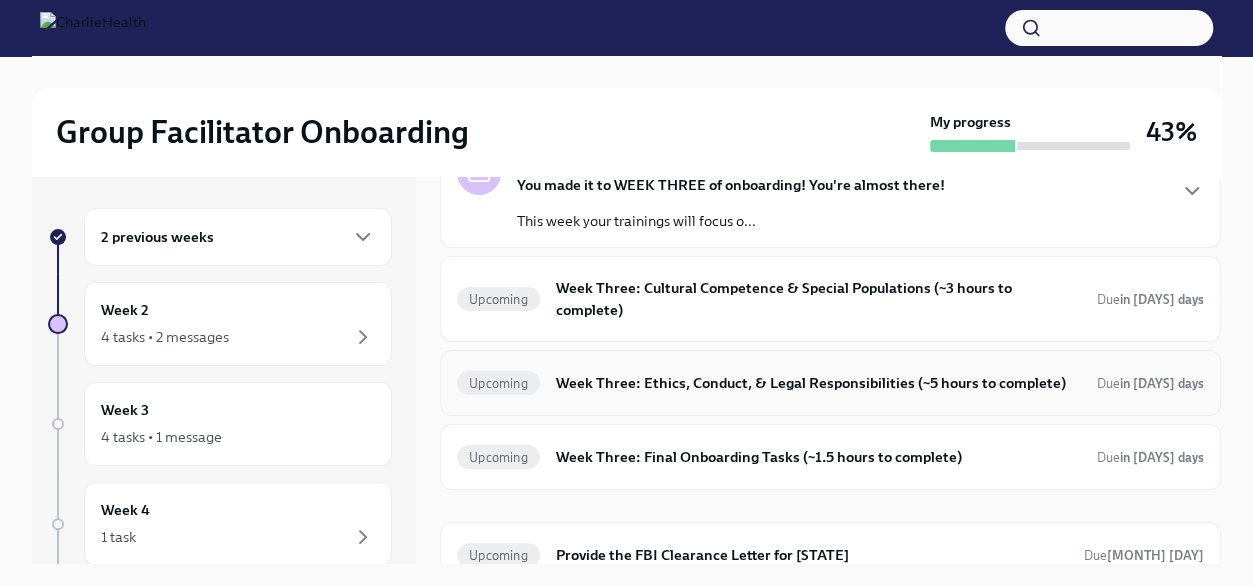 click on "Week Three: Ethics, Conduct, & Legal Responsibilities (~5 hours to complete)" at bounding box center (818, 383) 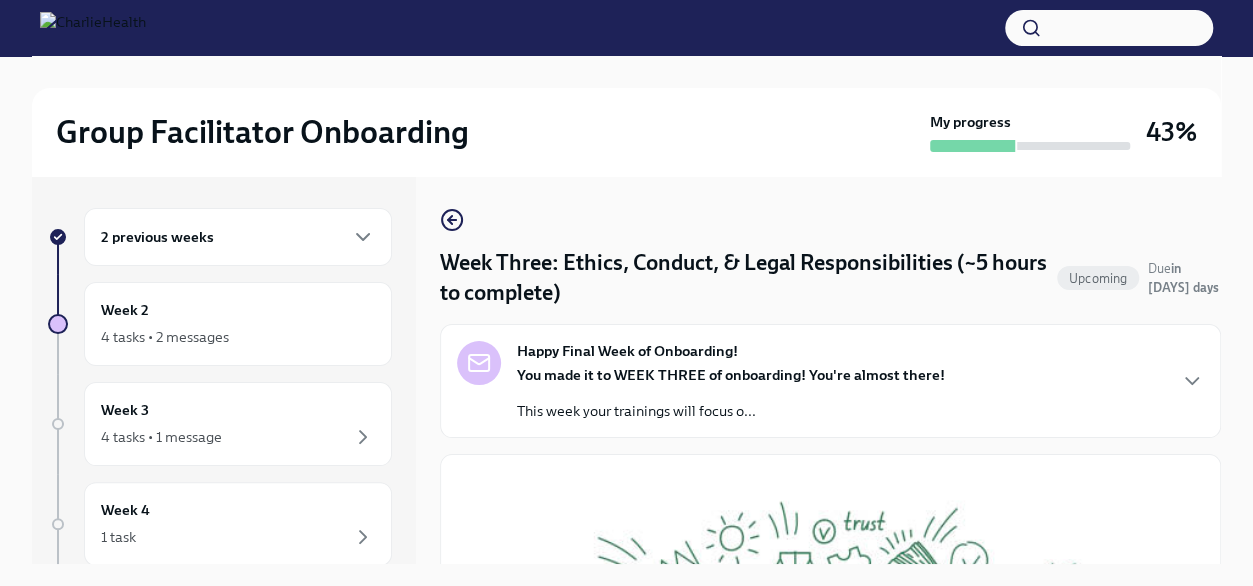 scroll, scrollTop: 1, scrollLeft: 0, axis: vertical 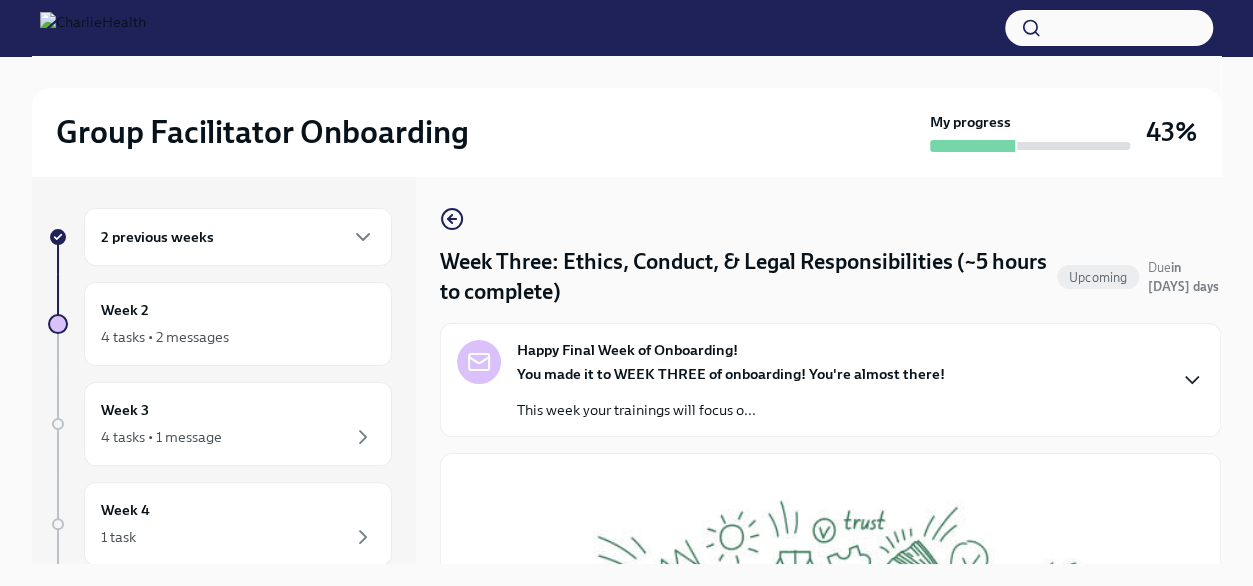 click 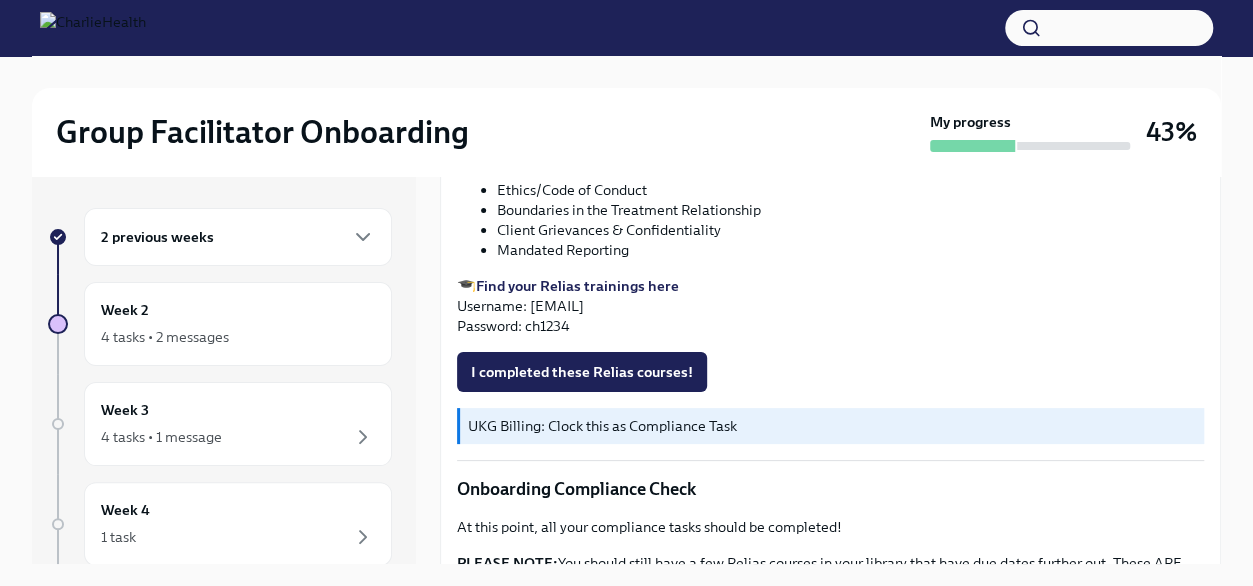 scroll, scrollTop: 1614, scrollLeft: 0, axis: vertical 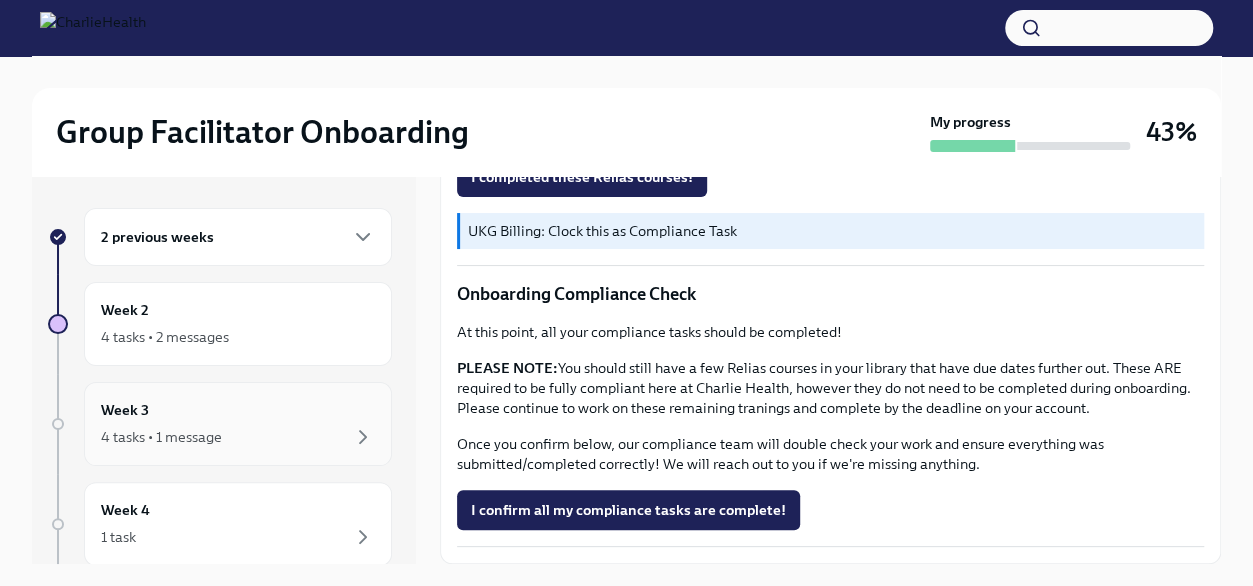 click on "Week 3 4 tasks • 1 message" at bounding box center (238, 424) 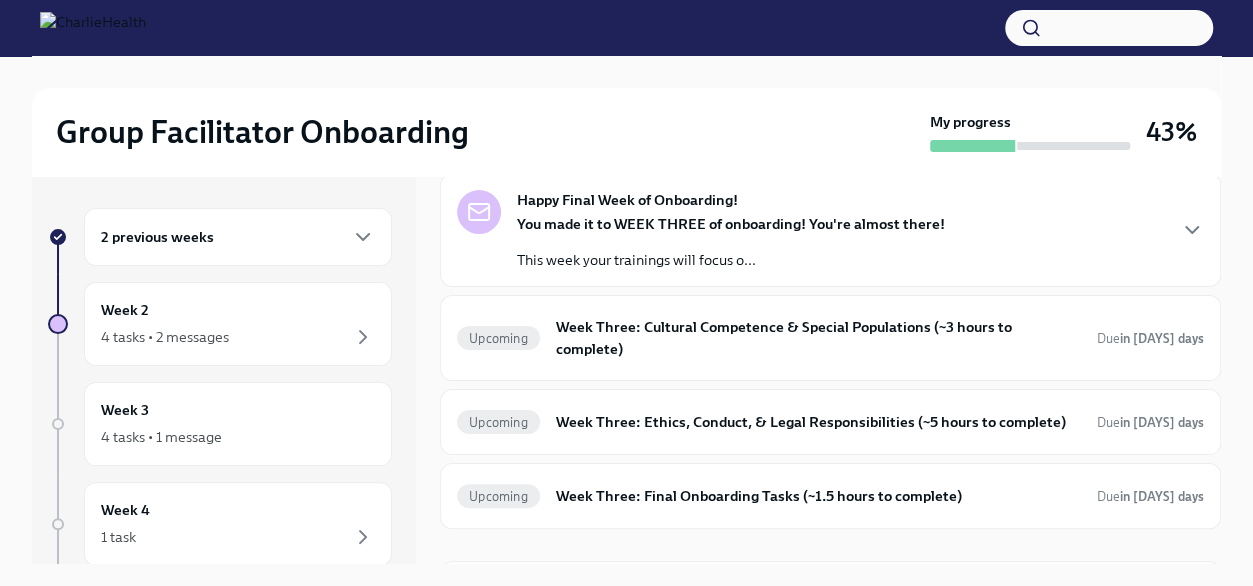 scroll, scrollTop: 96, scrollLeft: 0, axis: vertical 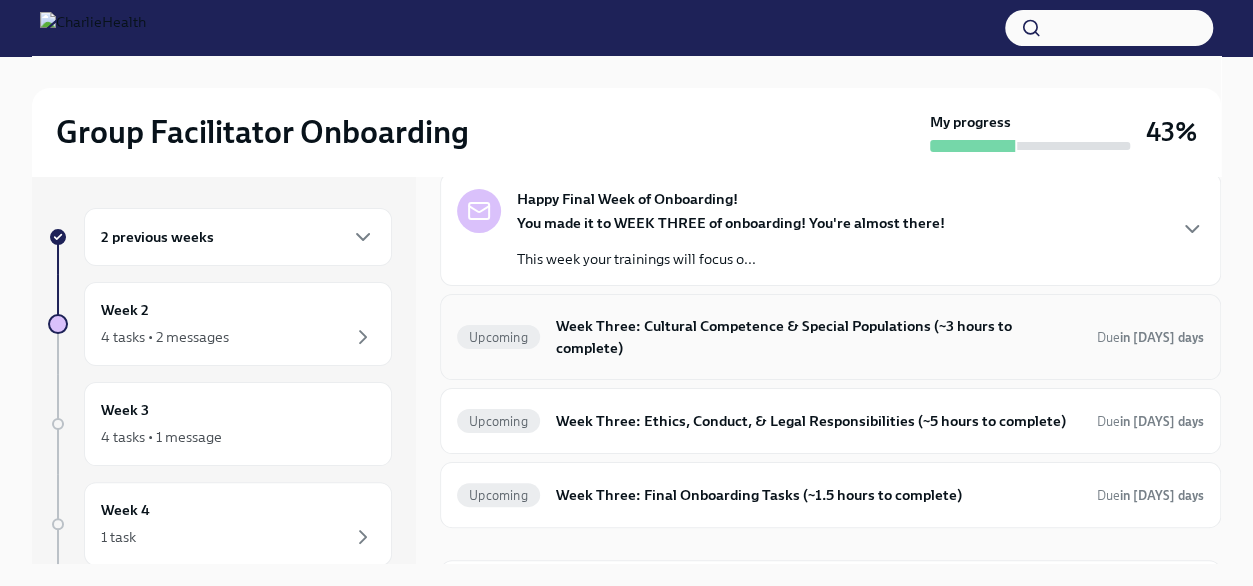 click on "Week Three: Cultural Competence & Special Populations (~3 hours to complete)" at bounding box center (818, 337) 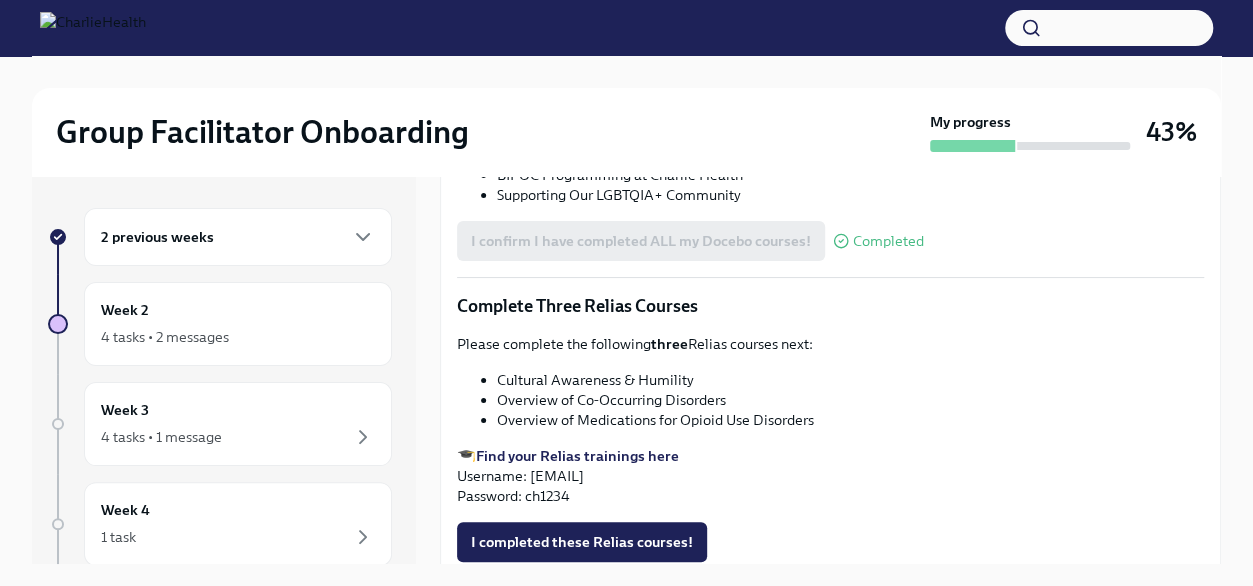 scroll, scrollTop: 1478, scrollLeft: 0, axis: vertical 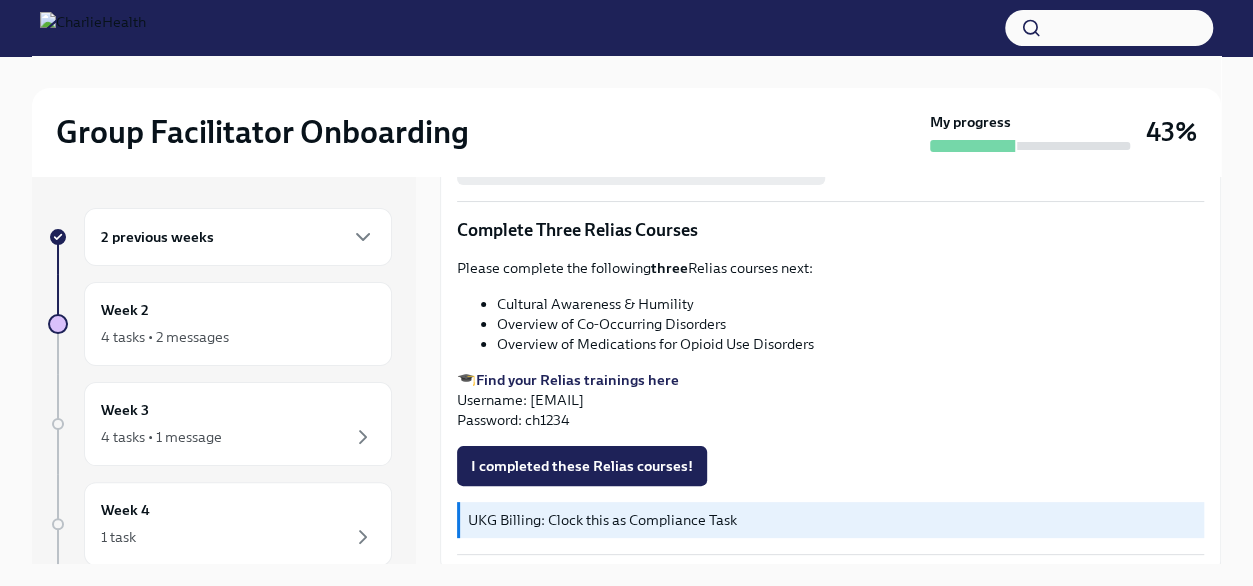 click on "Find your Relias trainings here" at bounding box center (577, 380) 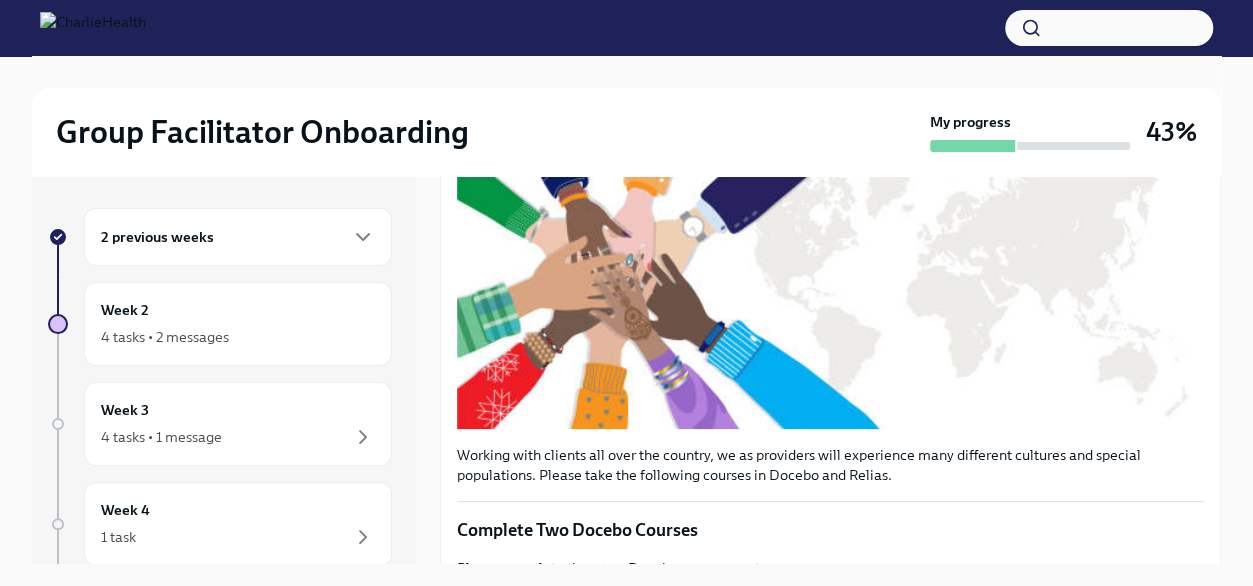 scroll, scrollTop: 0, scrollLeft: 0, axis: both 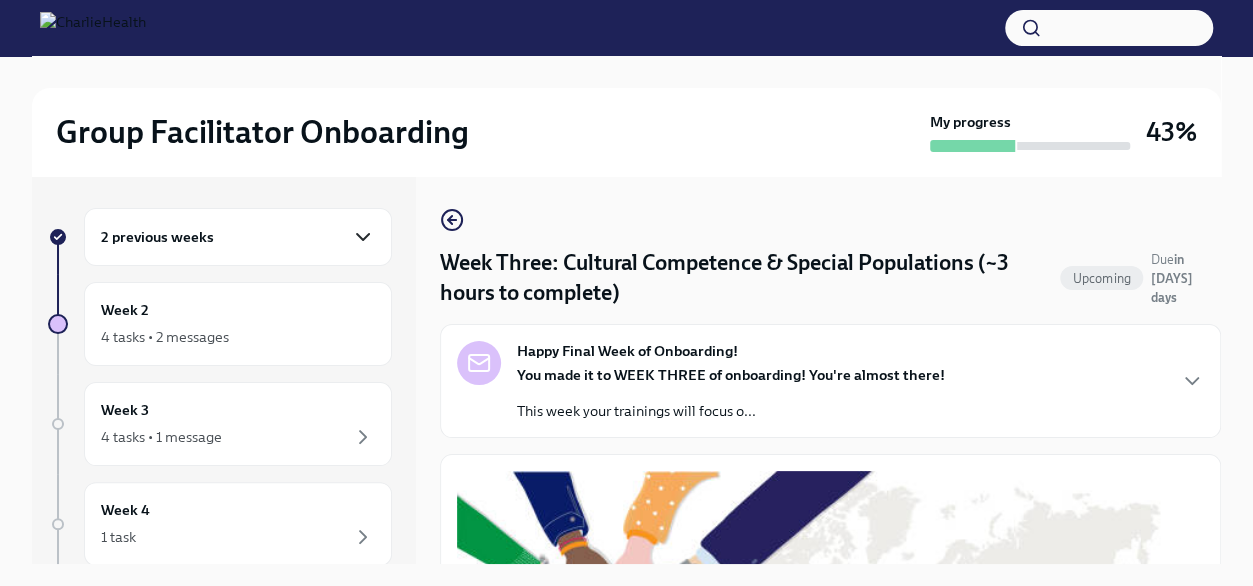 click 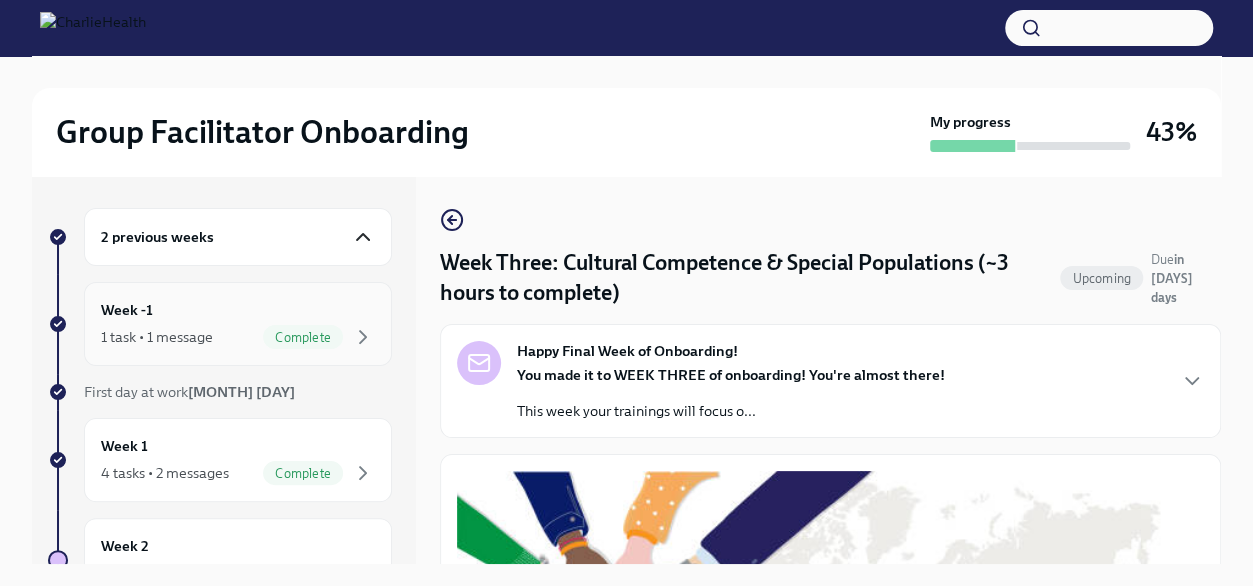 click on "Week -1" at bounding box center (127, 310) 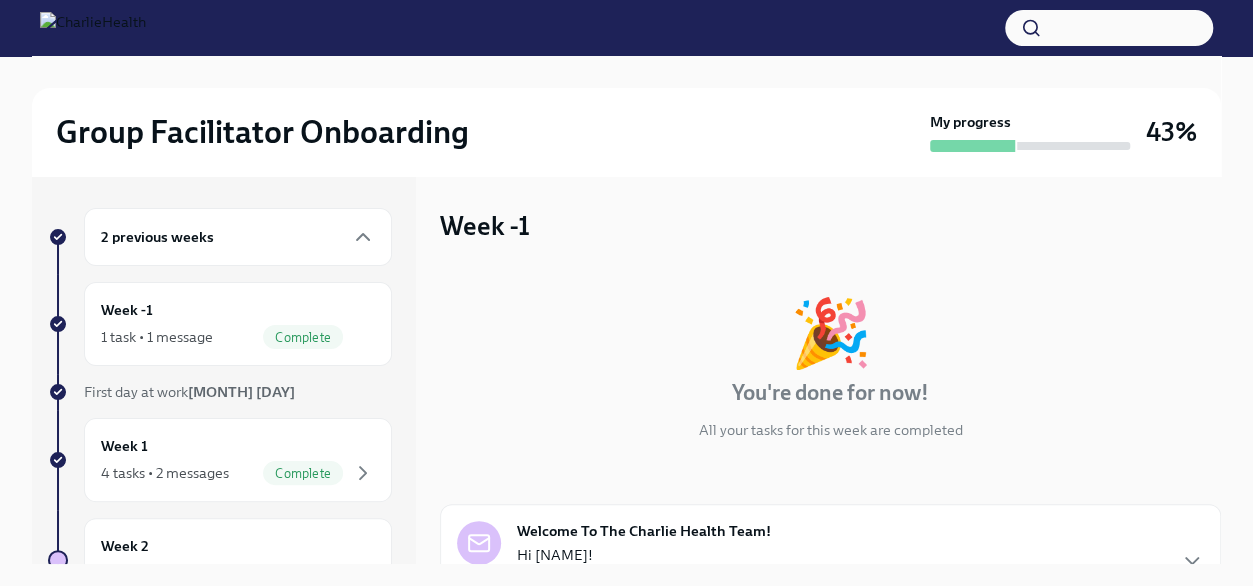 scroll, scrollTop: 196, scrollLeft: 0, axis: vertical 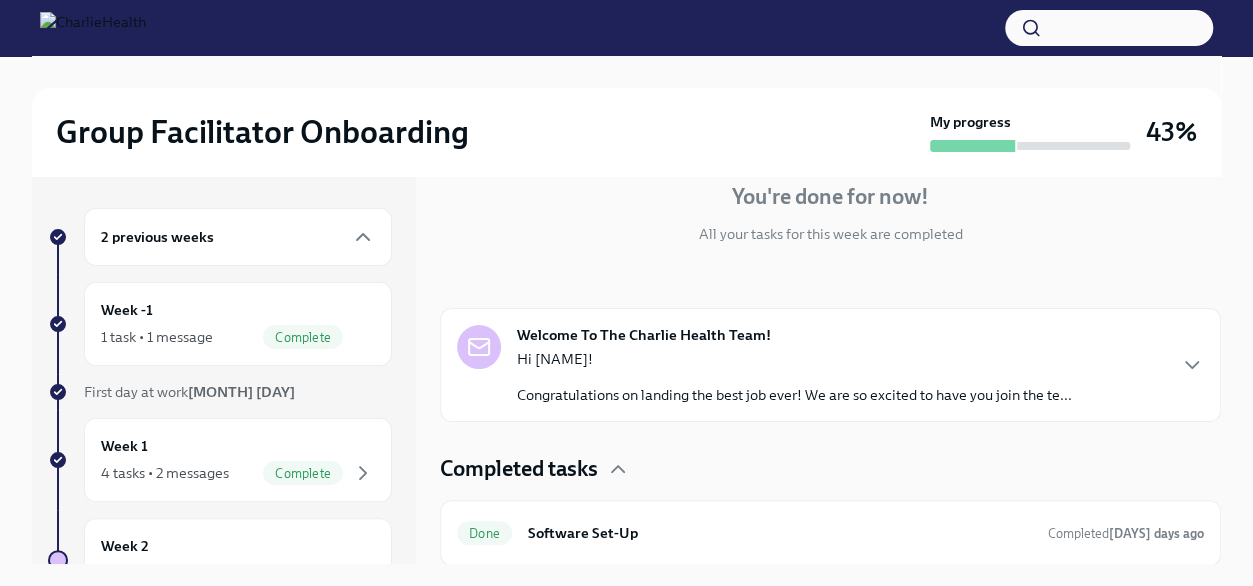 click on "Hi [NAME]!
Congratulations on landing the best job ever! We are so excited to have you join the te..." at bounding box center [794, 377] 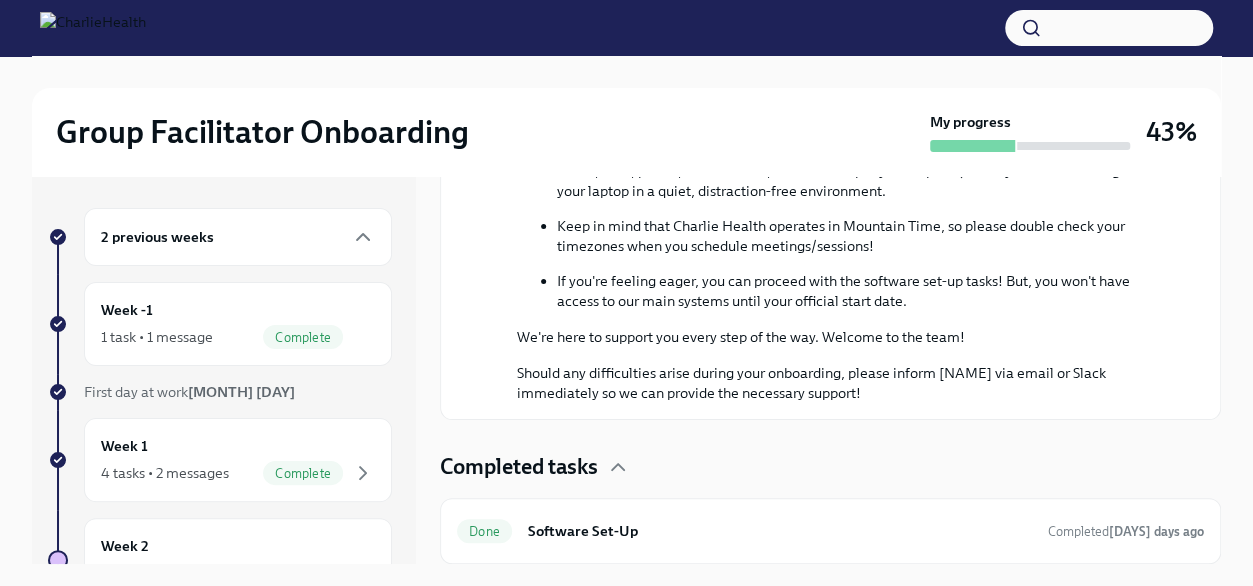 scroll, scrollTop: 1152, scrollLeft: 0, axis: vertical 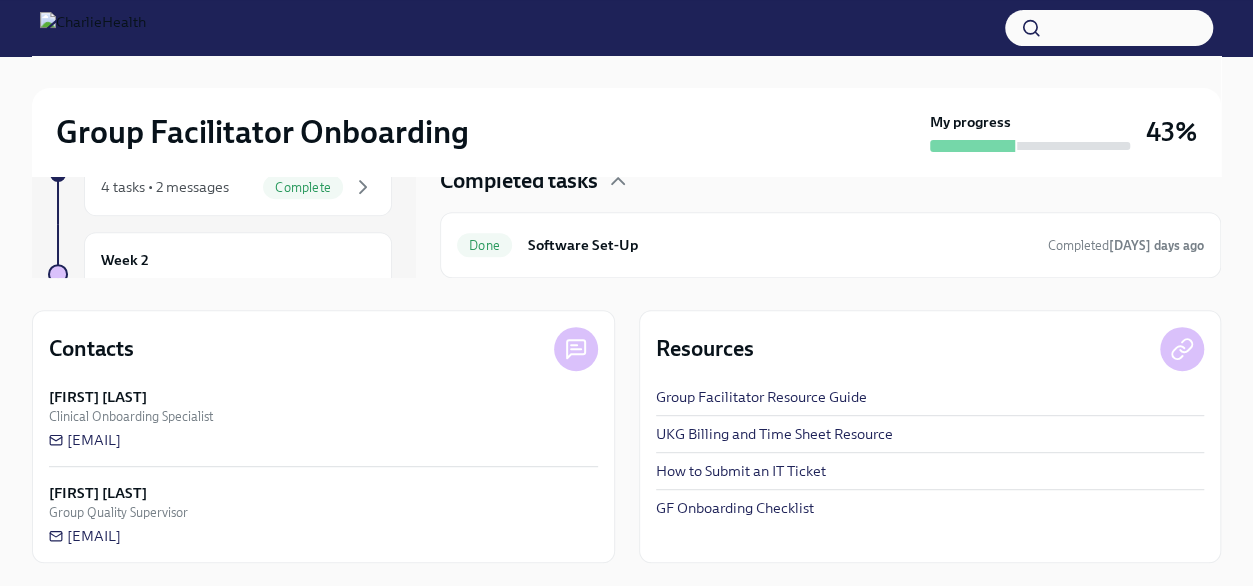 click on "GF Onboarding Checklist" at bounding box center (735, 508) 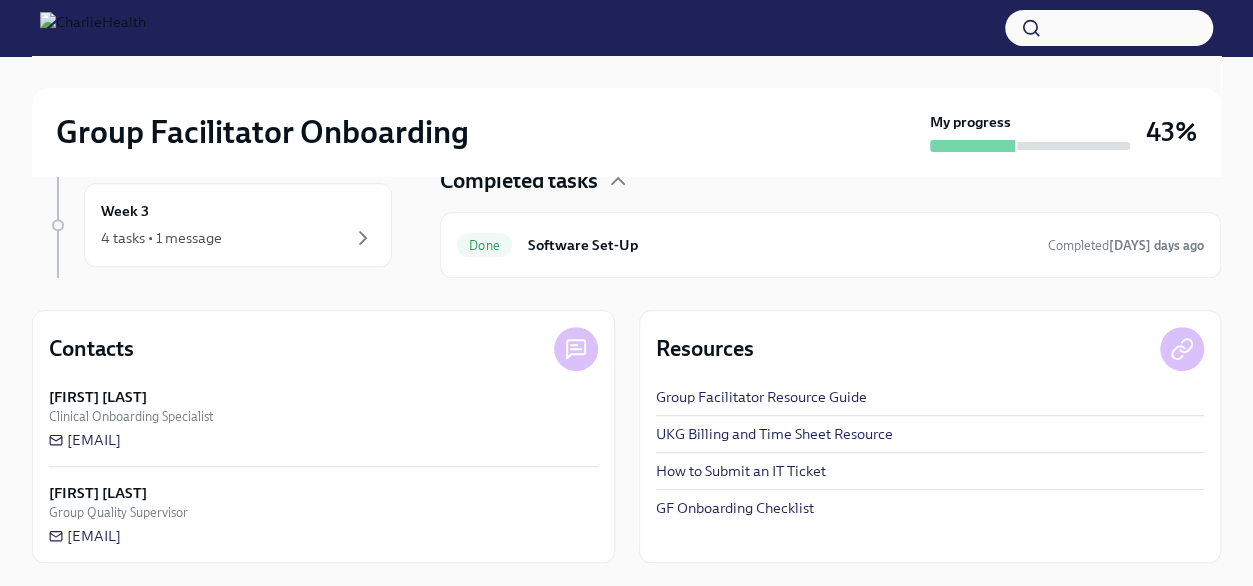 scroll, scrollTop: 150, scrollLeft: 0, axis: vertical 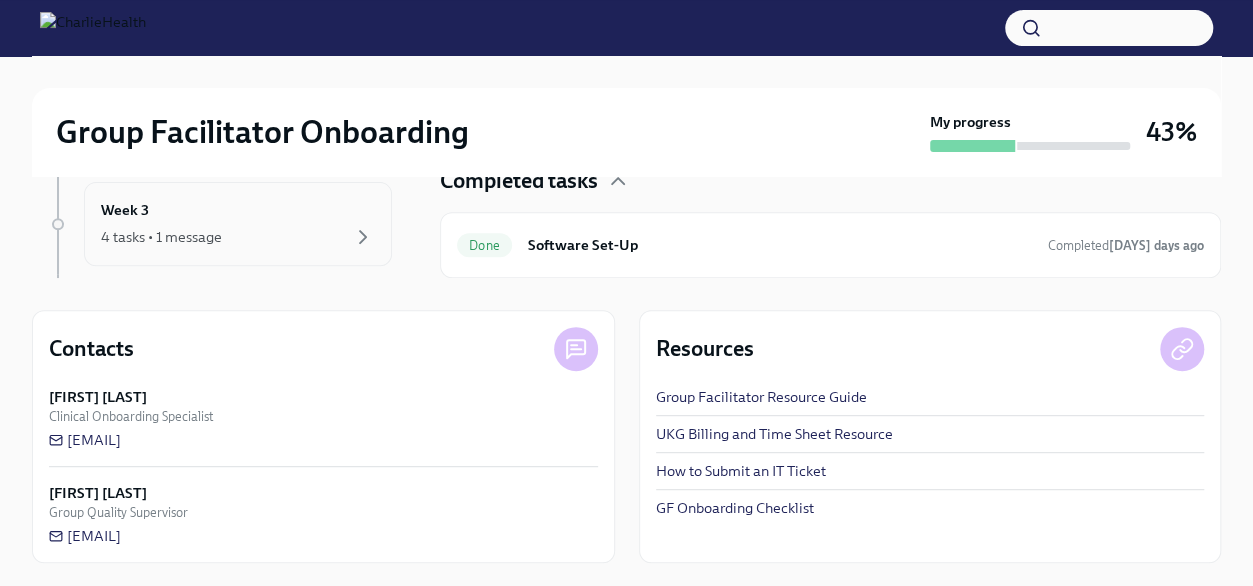 click on "4 tasks • 1 message" at bounding box center [238, 237] 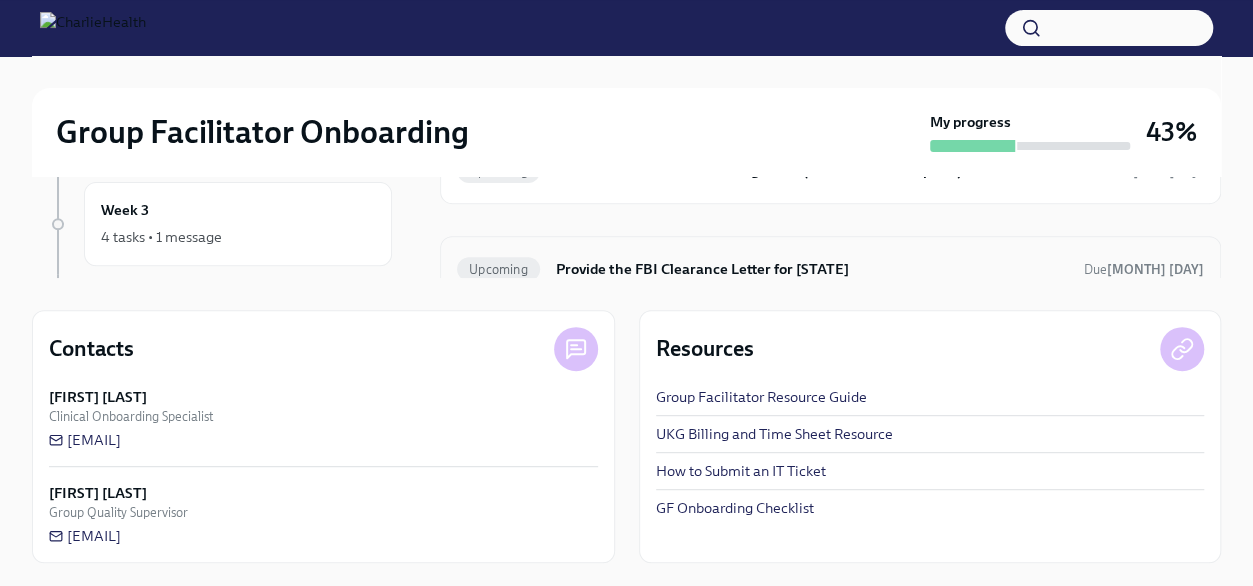 scroll, scrollTop: 0, scrollLeft: 0, axis: both 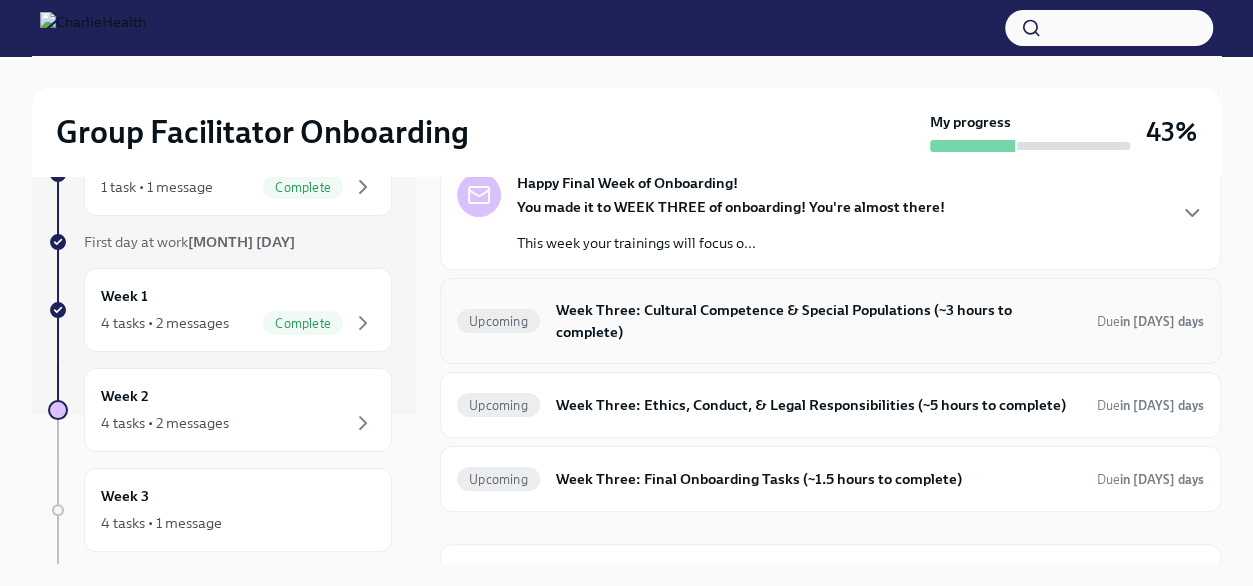 click on "Upcoming Week Three: Cultural Competence & Special Populations (~3 hours to complete) Due  in [DAYS] days" at bounding box center [830, 321] 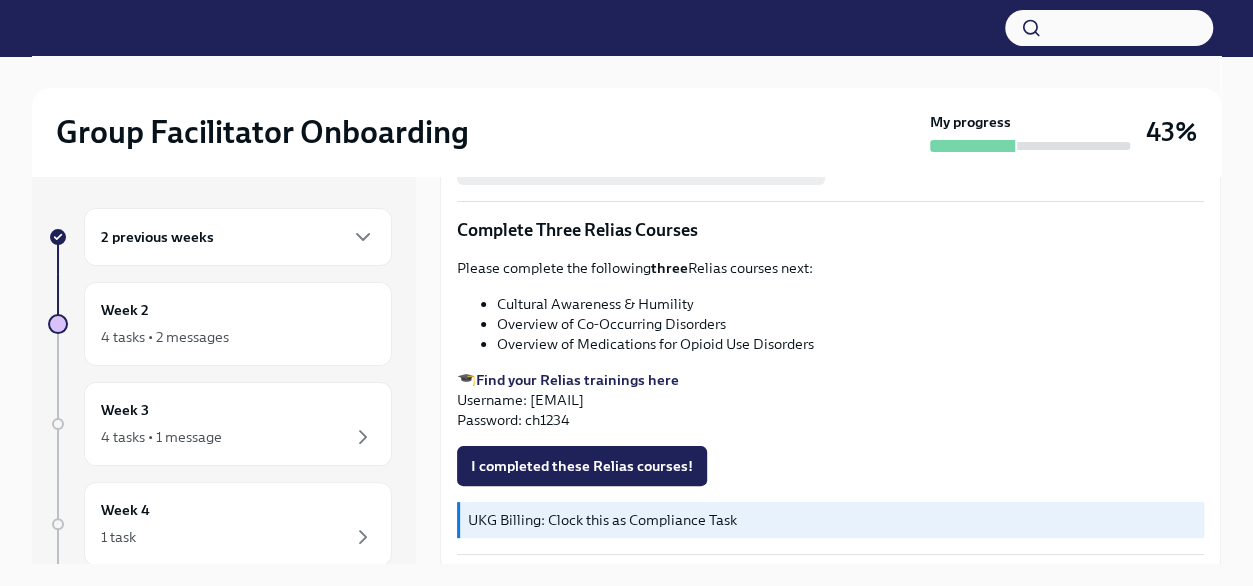 scroll, scrollTop: 1258, scrollLeft: 0, axis: vertical 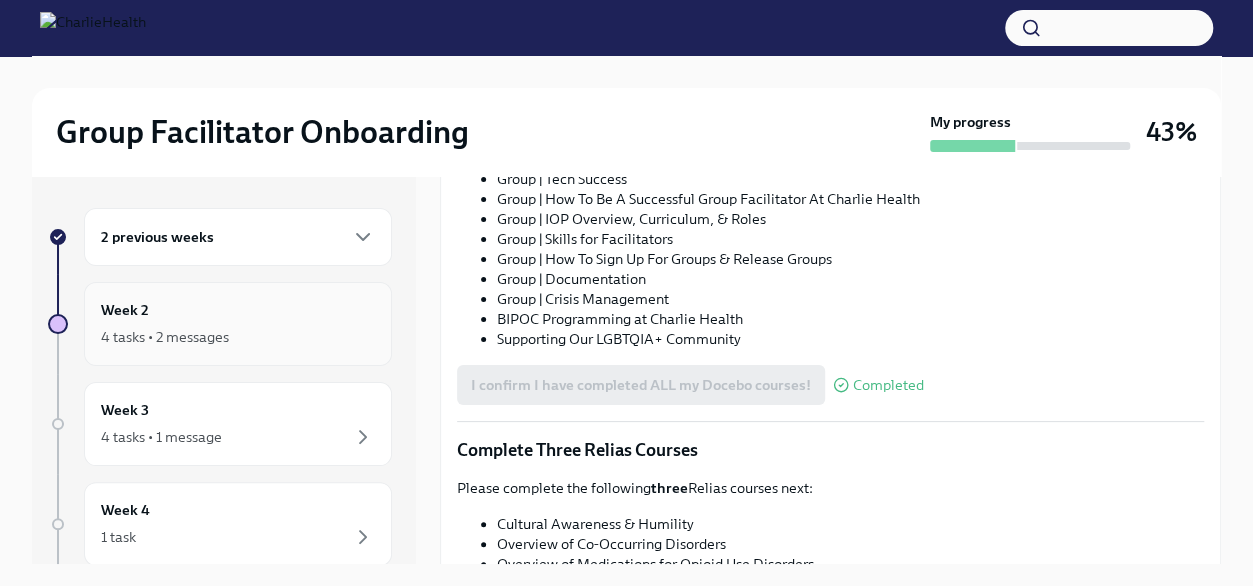 click on "4 tasks • 2 messages" at bounding box center (238, 337) 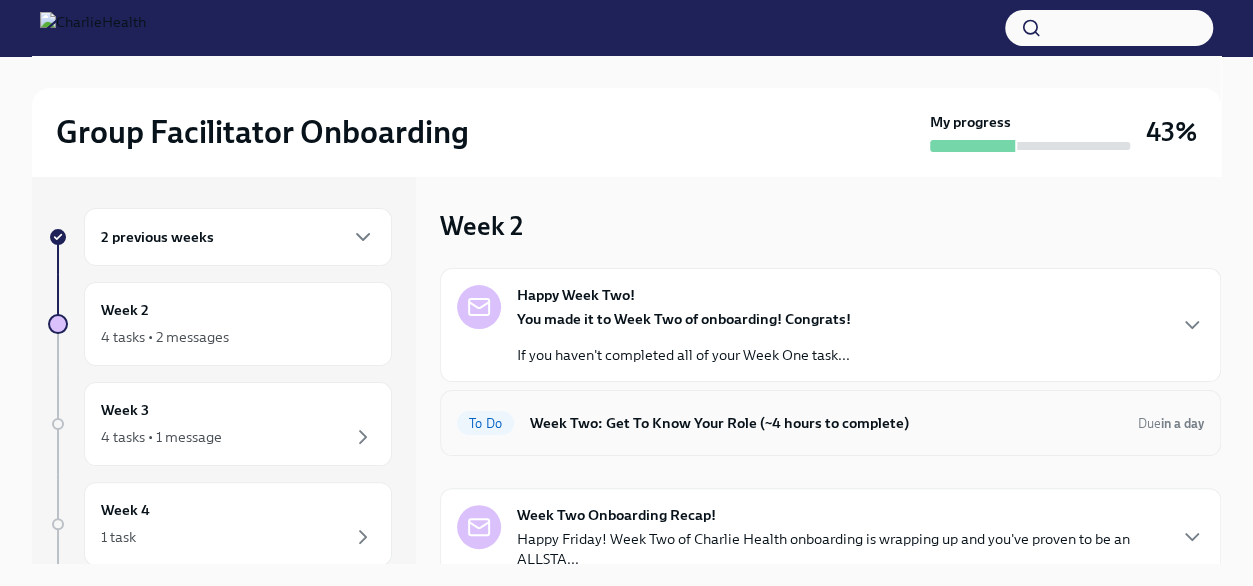click on "Week Two: Get To Know Your Role (~4 hours to complete)" at bounding box center [826, 423] 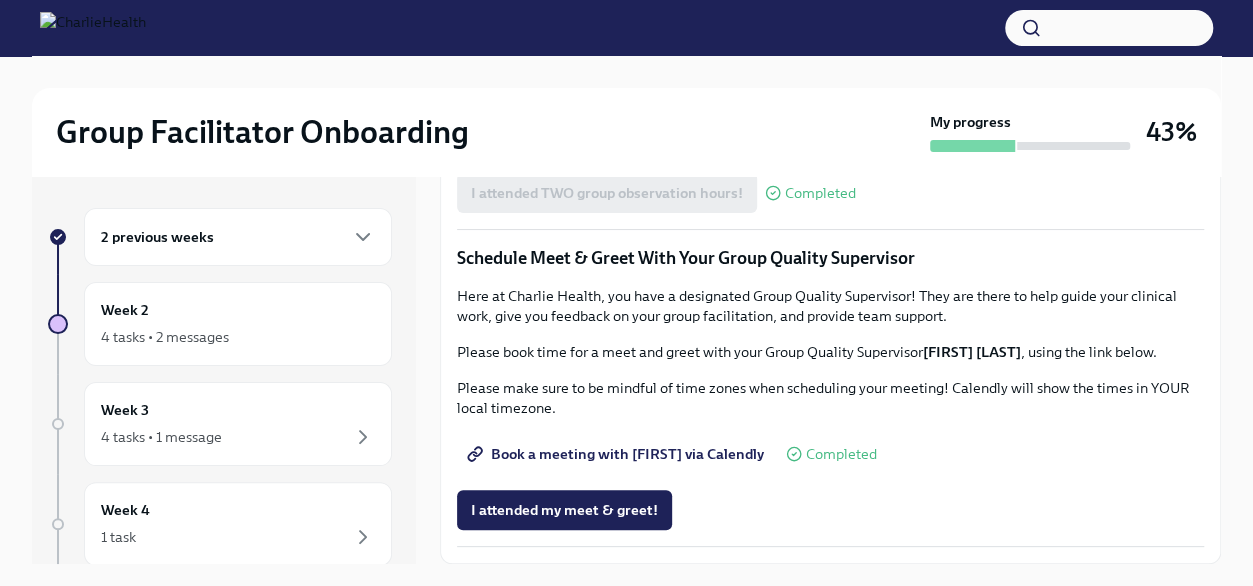 scroll, scrollTop: 1890, scrollLeft: 0, axis: vertical 